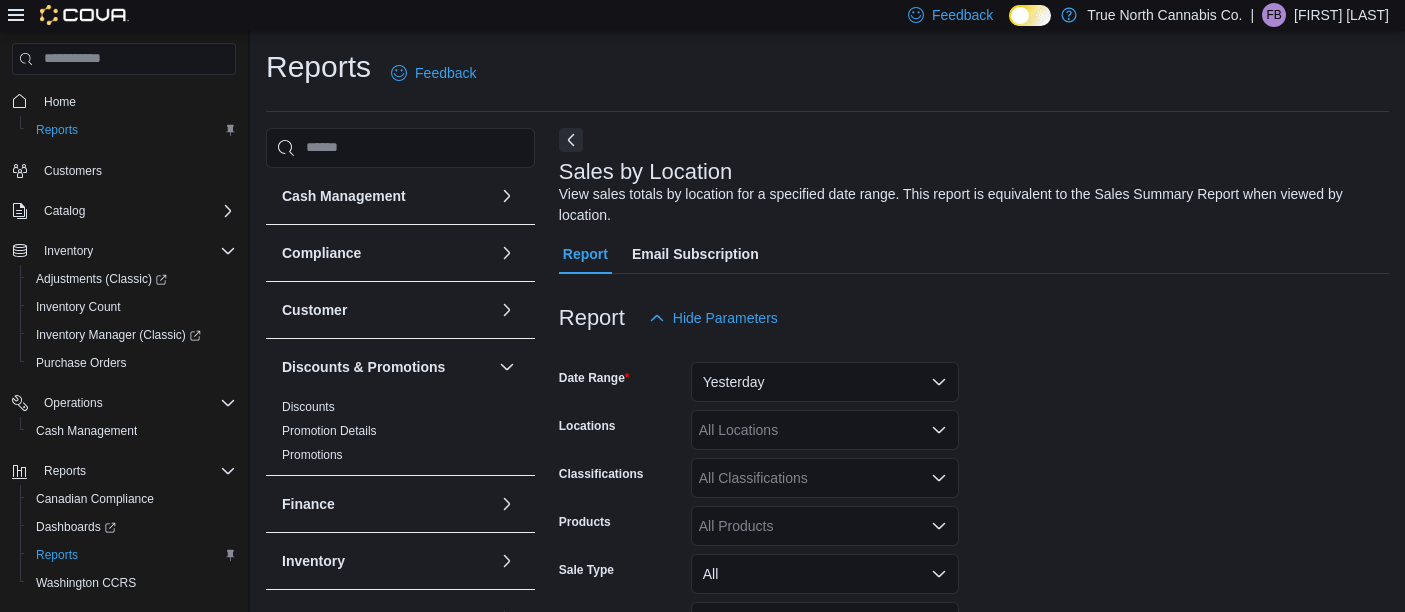 scroll, scrollTop: 66, scrollLeft: 0, axis: vertical 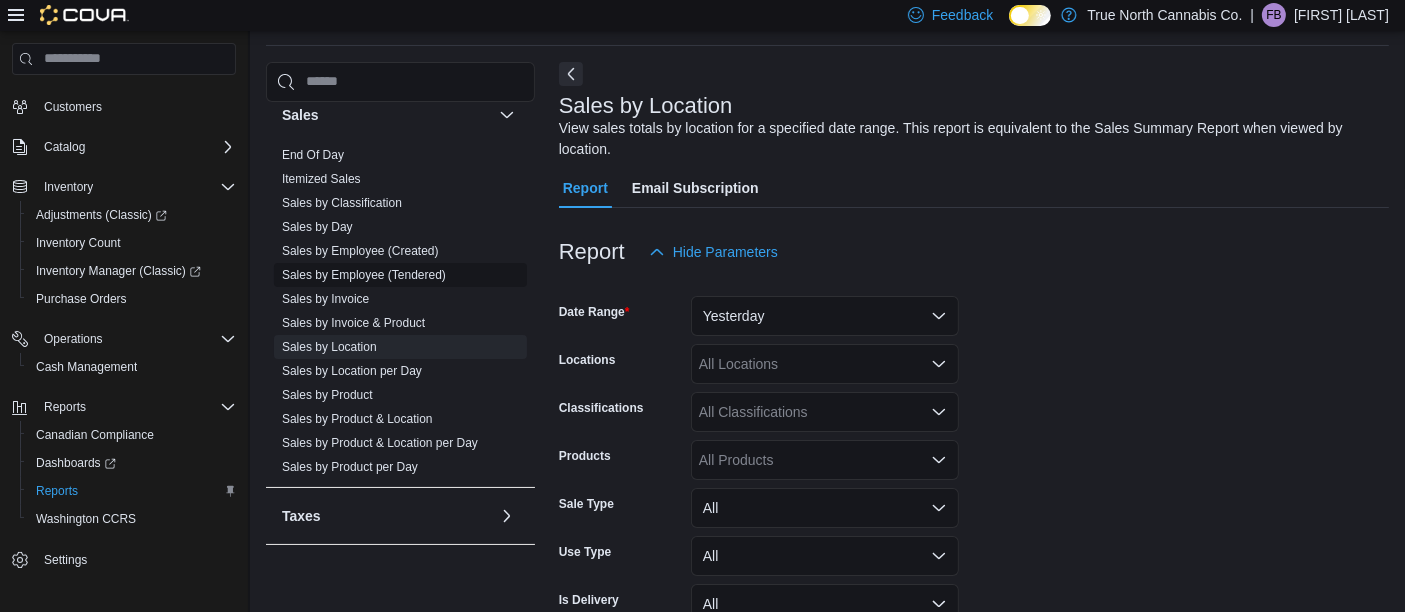 click on "Sales by Employee (Tendered)" at bounding box center (364, 275) 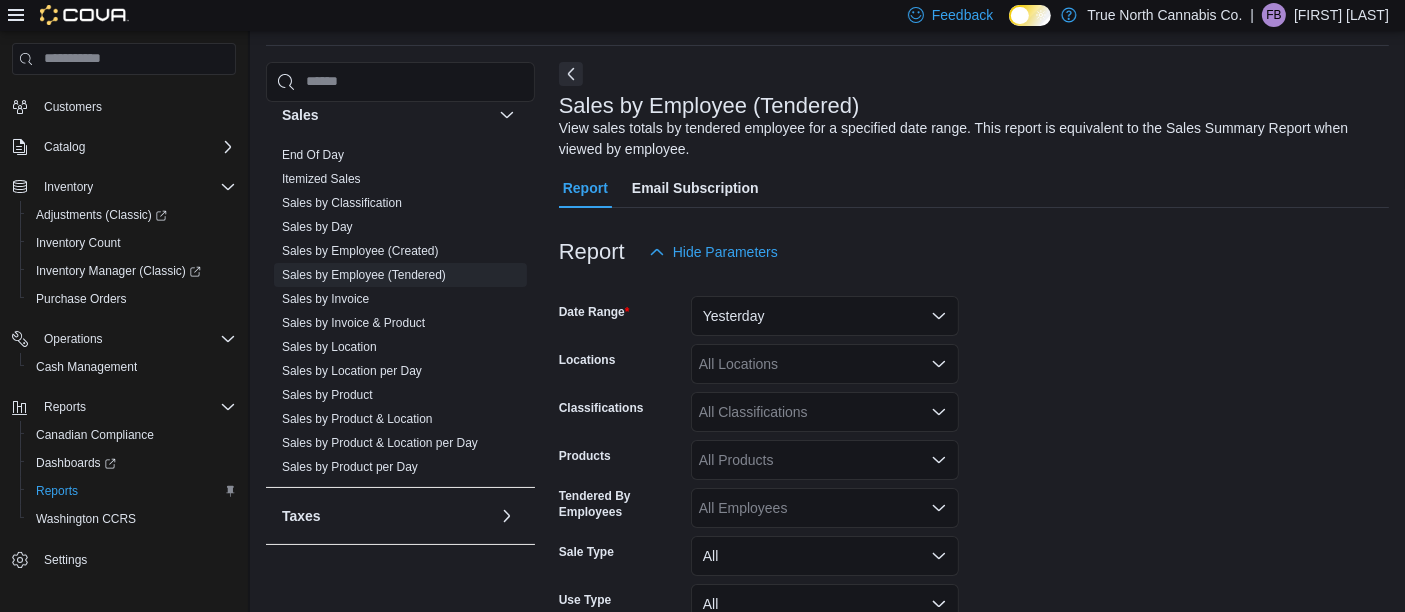 scroll, scrollTop: 220, scrollLeft: 0, axis: vertical 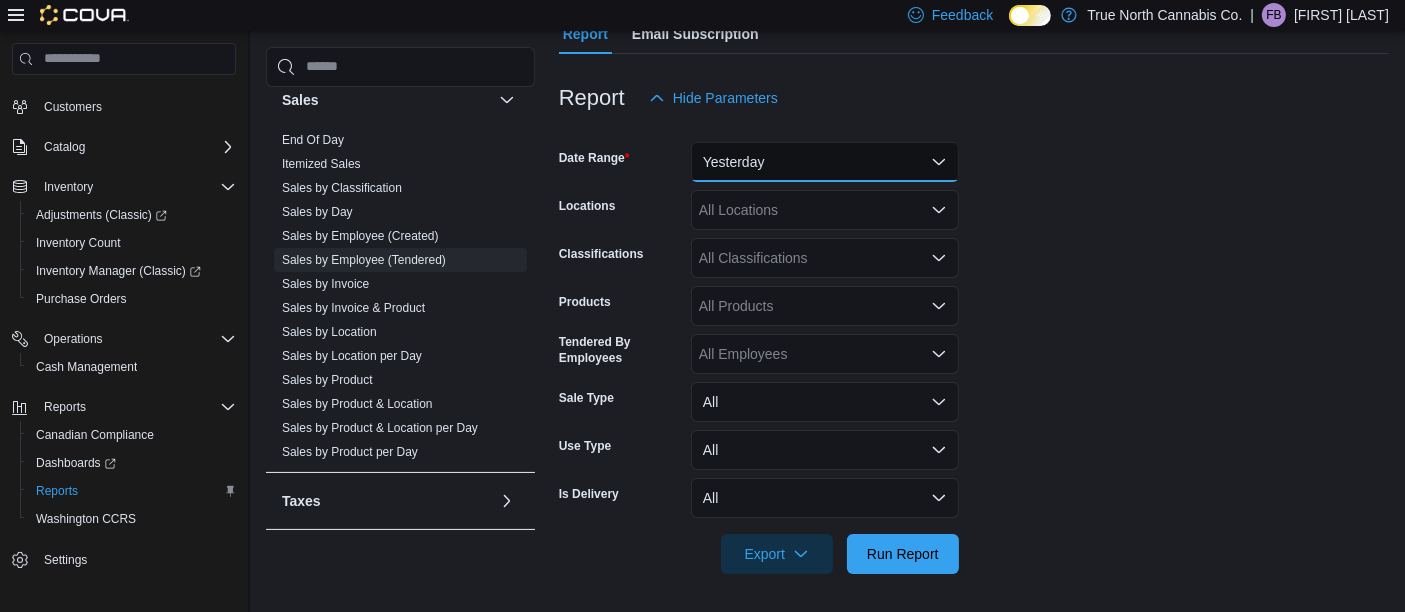 click on "Yesterday" at bounding box center [825, 162] 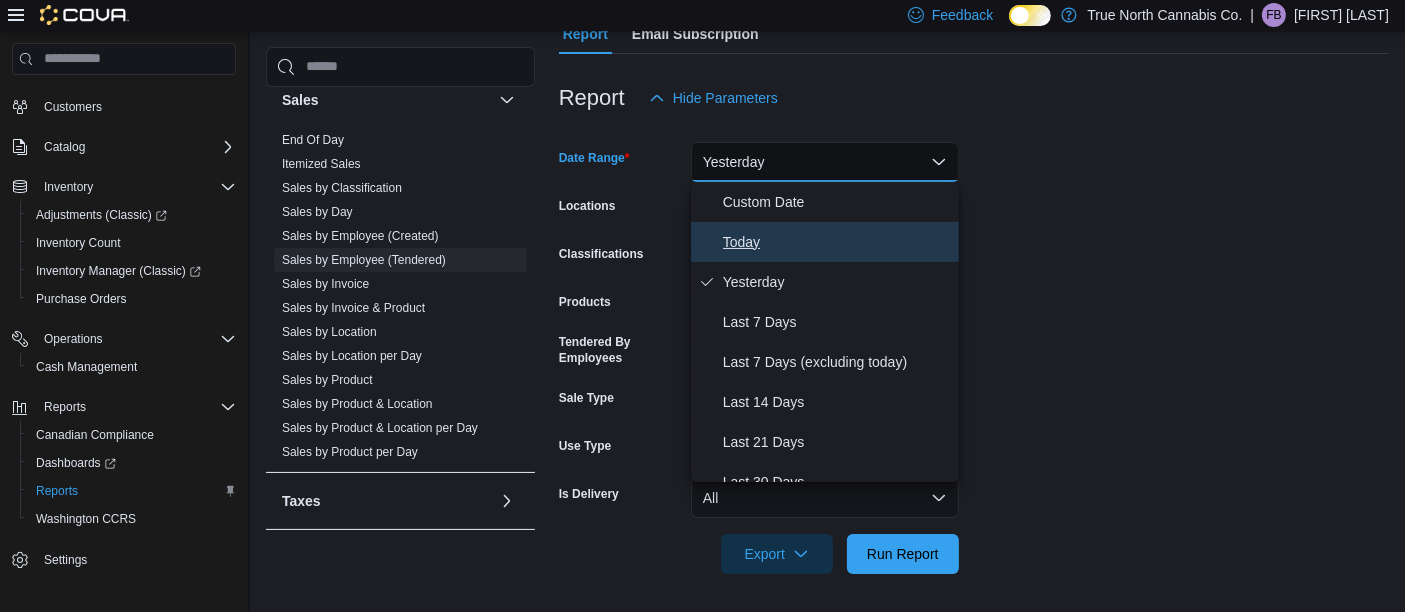 click on "Today" at bounding box center [837, 242] 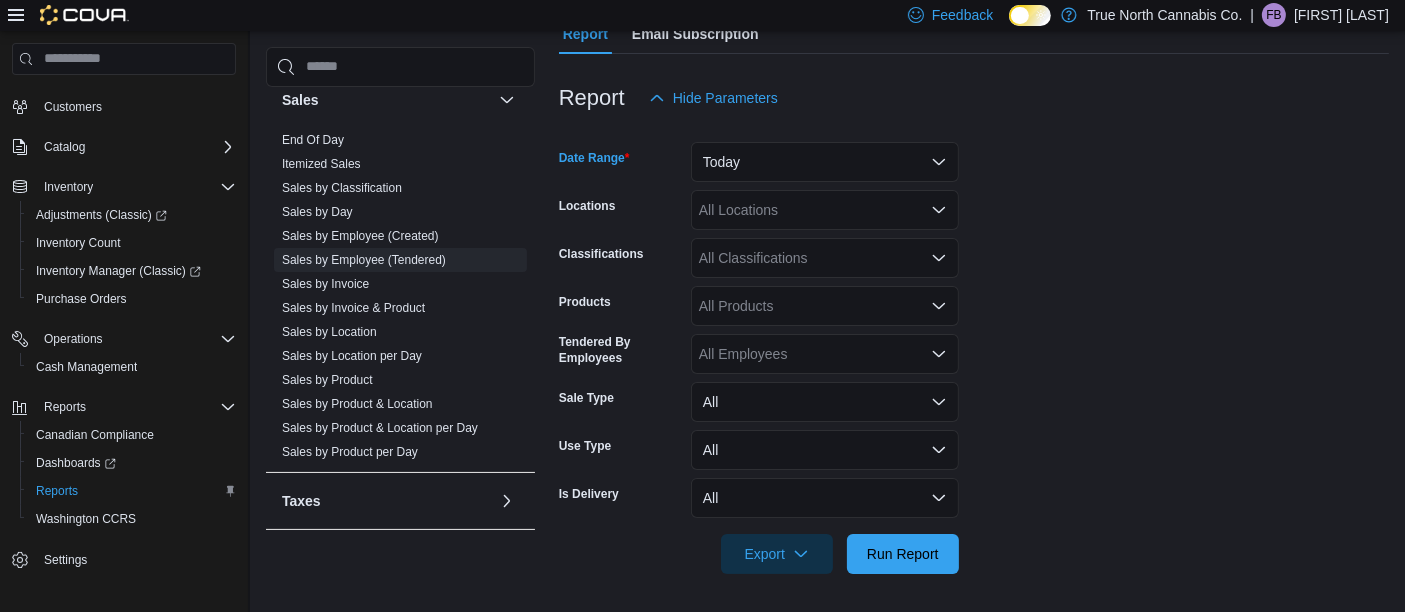 click on "All Employees" at bounding box center (825, 354) 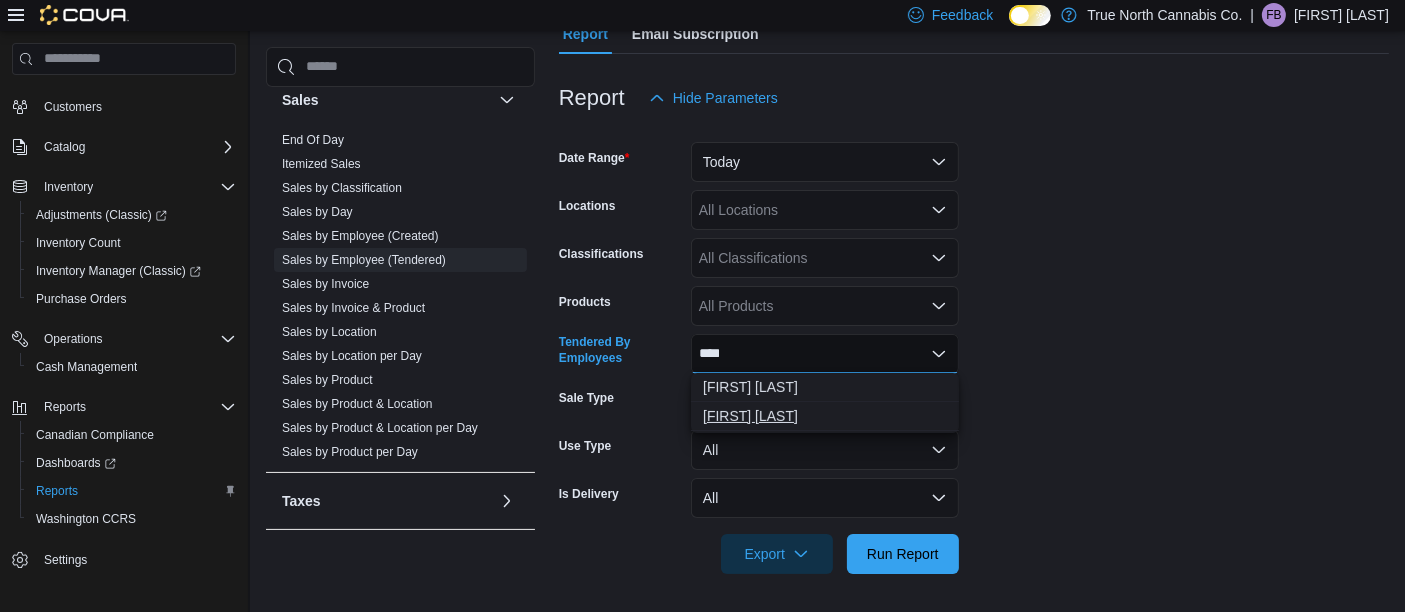 type on "****" 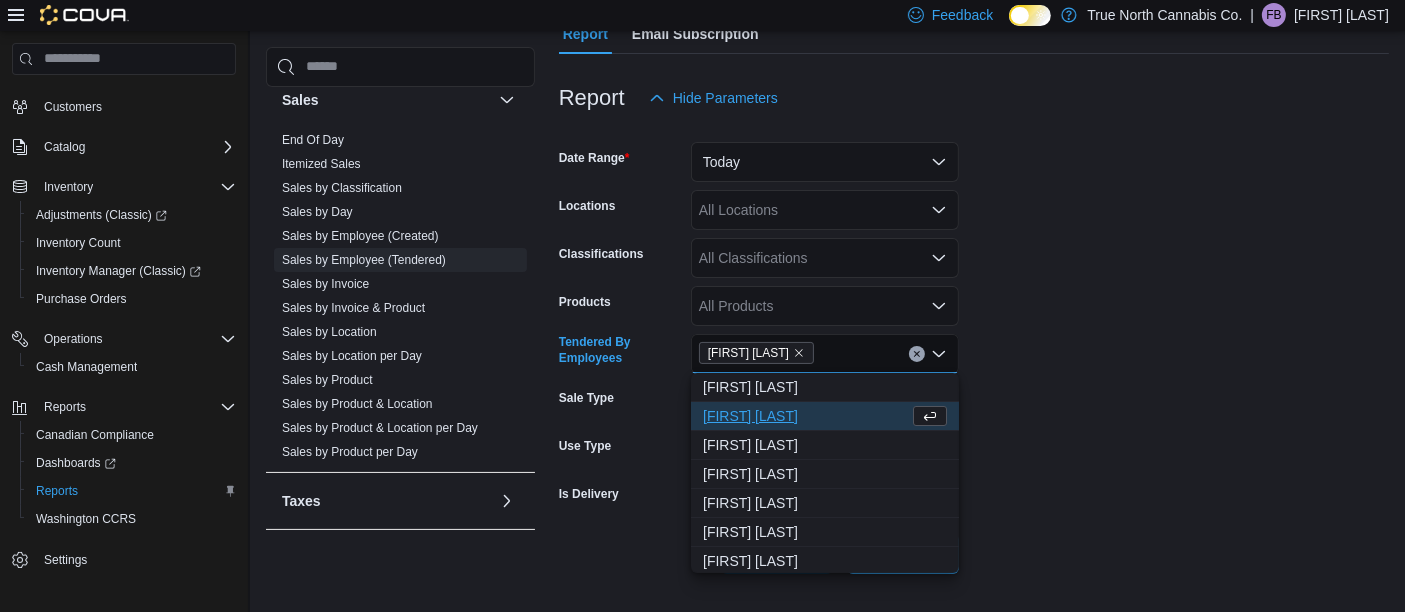 click on "Date Range Today Locations All Locations Classifications All Classifications Products All Products Tendered By Employees [FIRST] [LAST] Combo box. Selected. [FIRST] [LAST]. Press Backspace to delete [FIRST] [LAST]. Combo box input. All Employees. Type some text or, to display a list of choices, press Down Arrow. To exit the list of choices, press Escape. Sale Type All Use Type All Is Delivery All Export  Run Report" at bounding box center (974, 346) 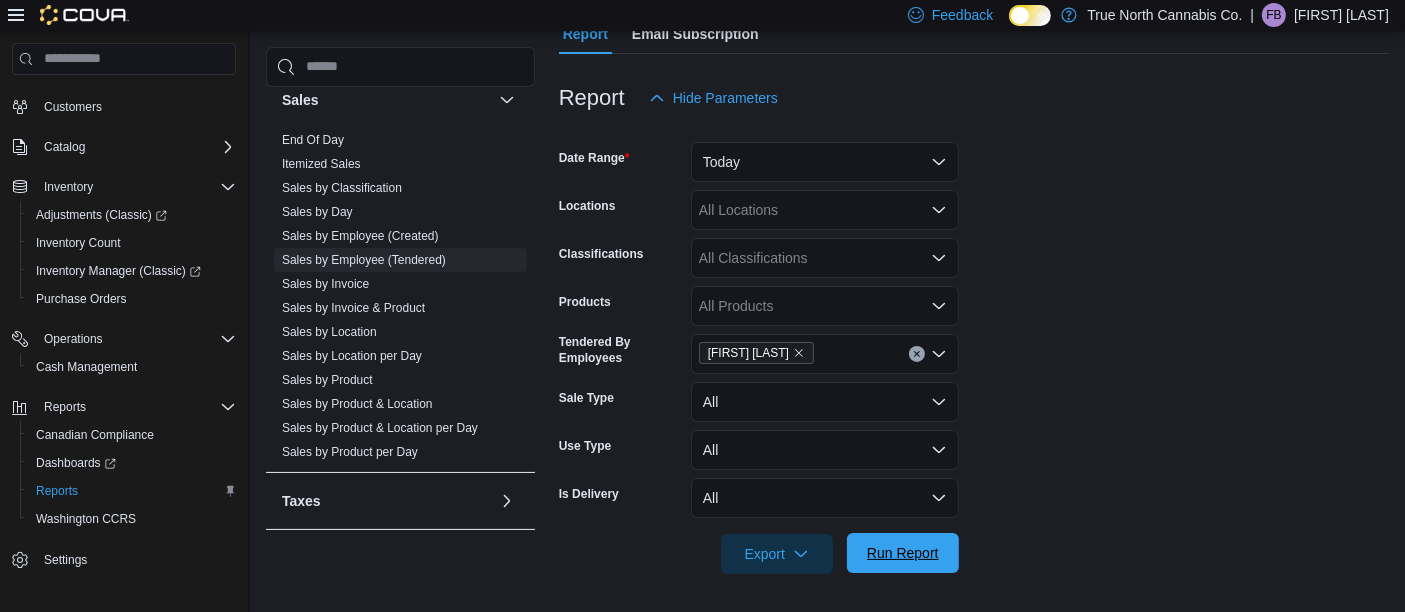 click on "Run Report" at bounding box center [903, 553] 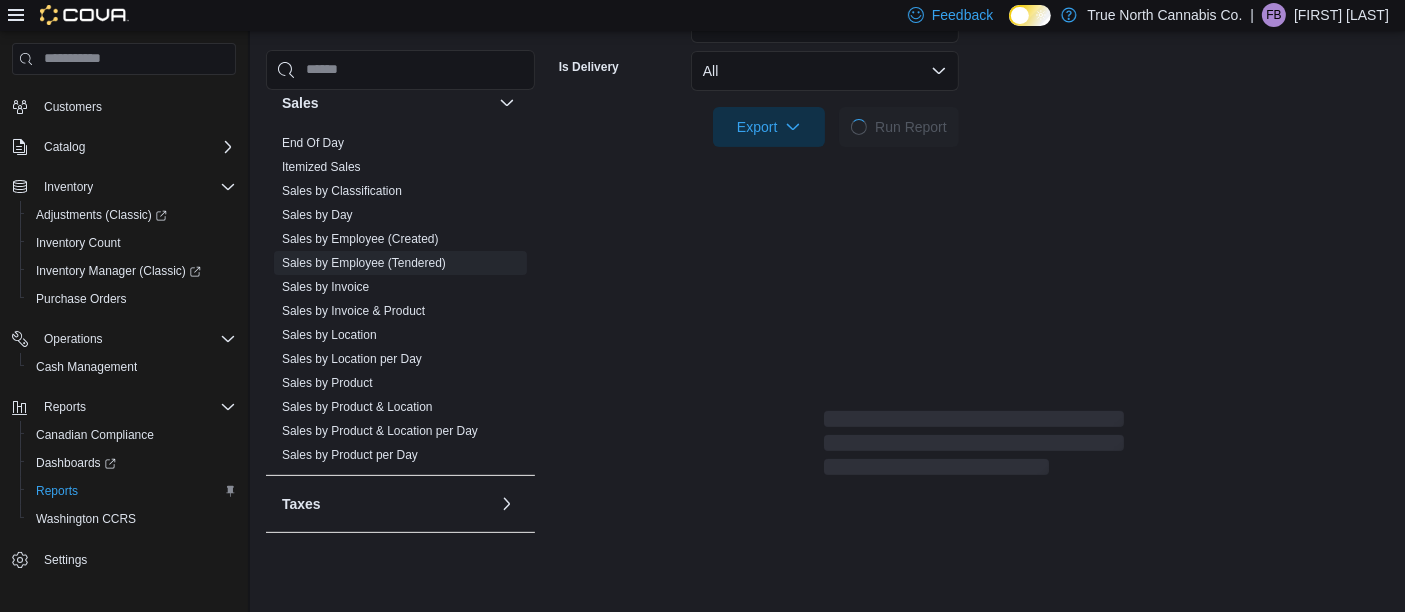 scroll, scrollTop: 702, scrollLeft: 0, axis: vertical 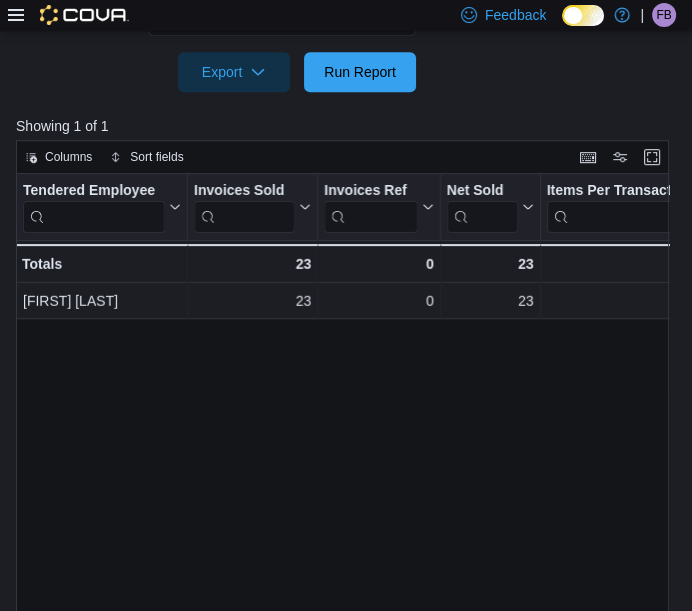 click 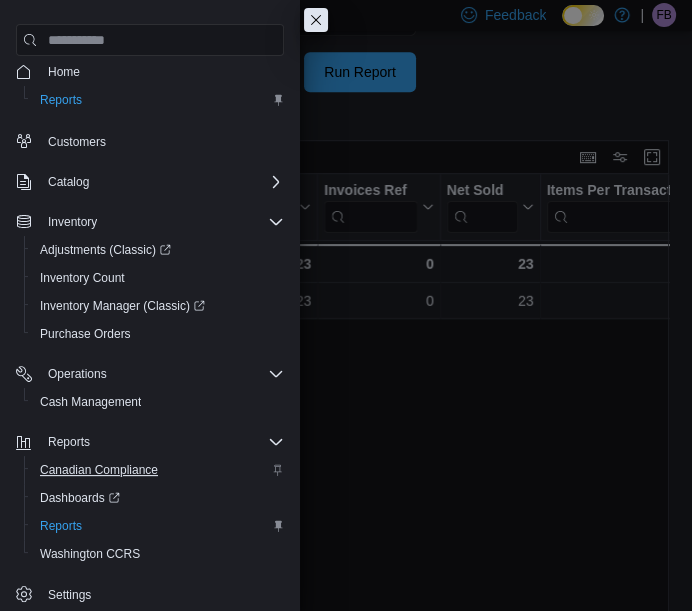 scroll, scrollTop: 0, scrollLeft: 0, axis: both 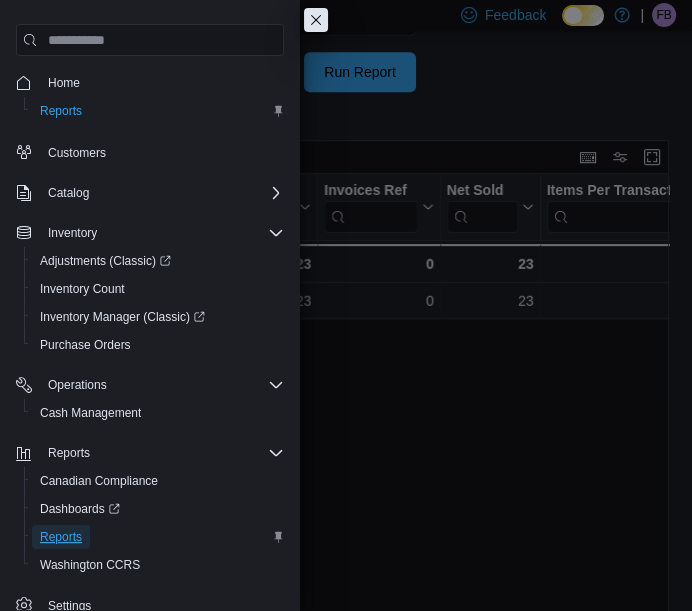 click on "Reports" at bounding box center [61, 537] 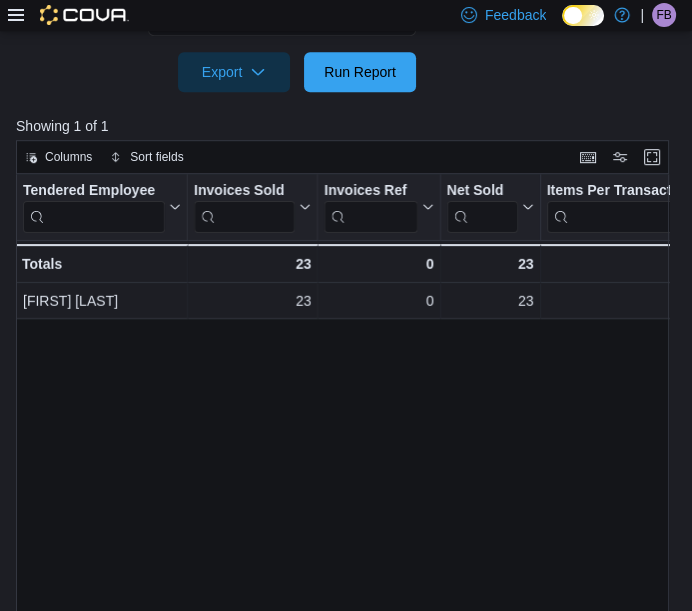 click 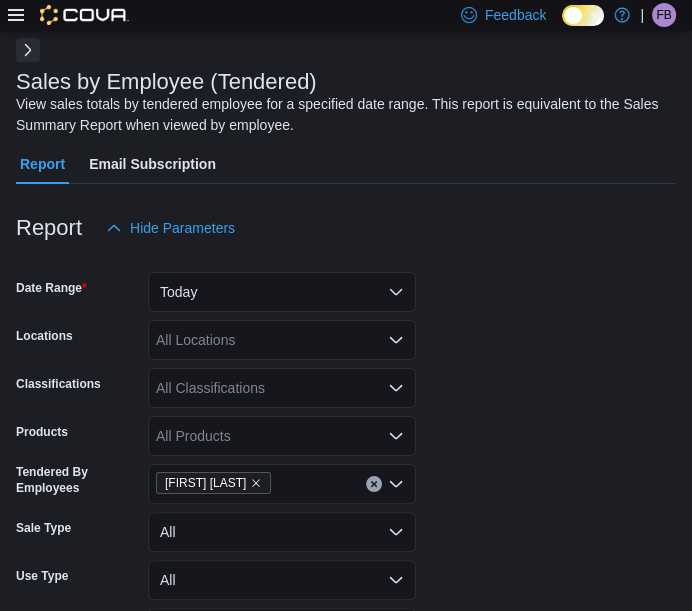 scroll, scrollTop: 88, scrollLeft: 0, axis: vertical 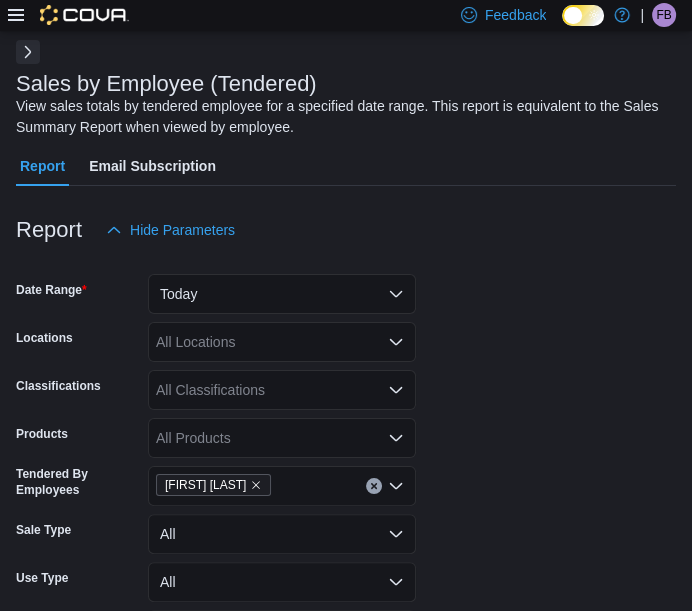 click at bounding box center [346, 68] 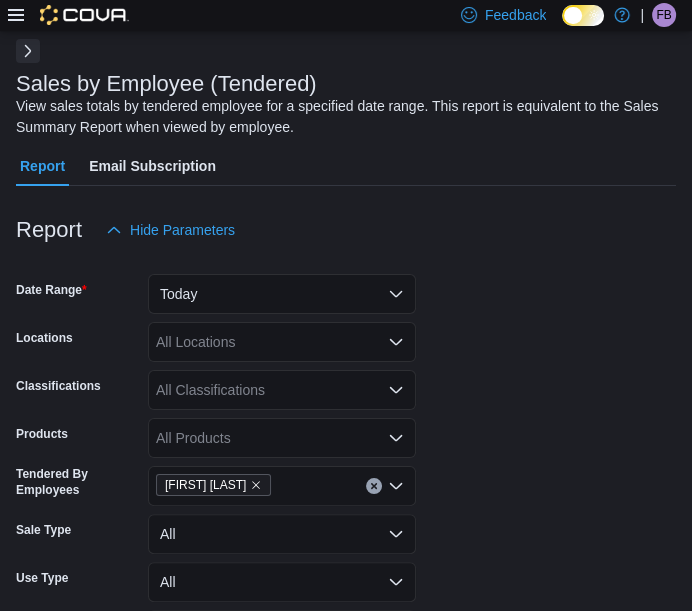 click at bounding box center [28, 51] 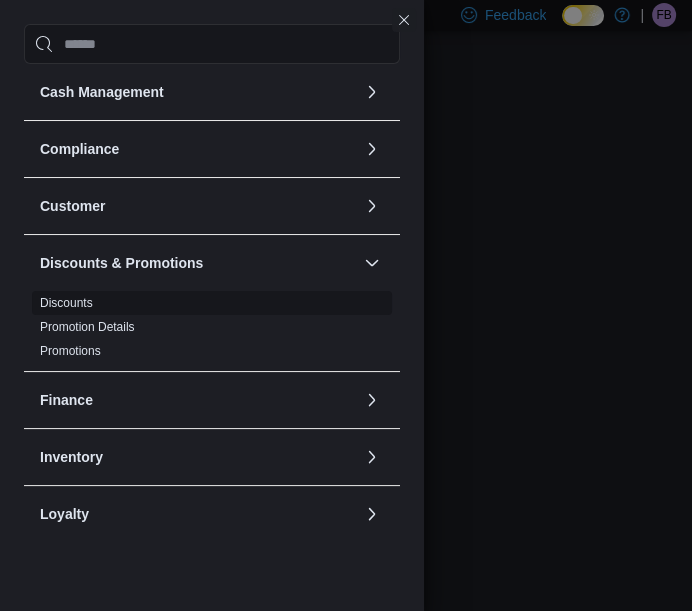scroll, scrollTop: 0, scrollLeft: 0, axis: both 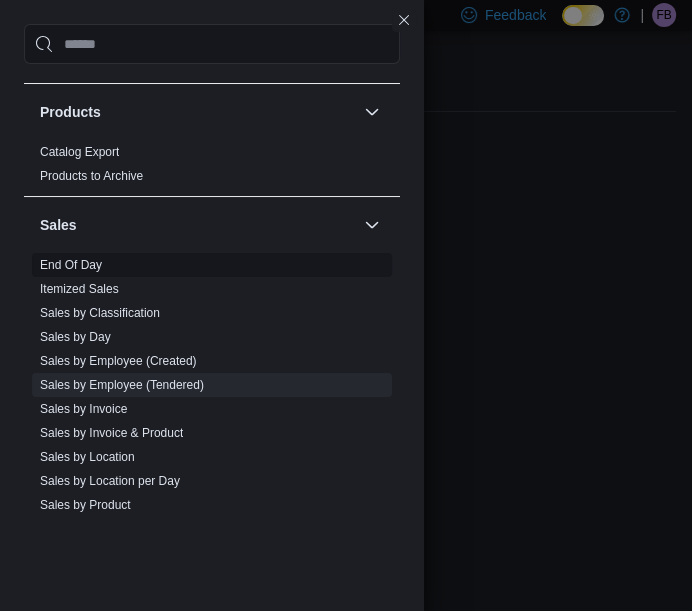 click on "End Of Day" at bounding box center (71, 265) 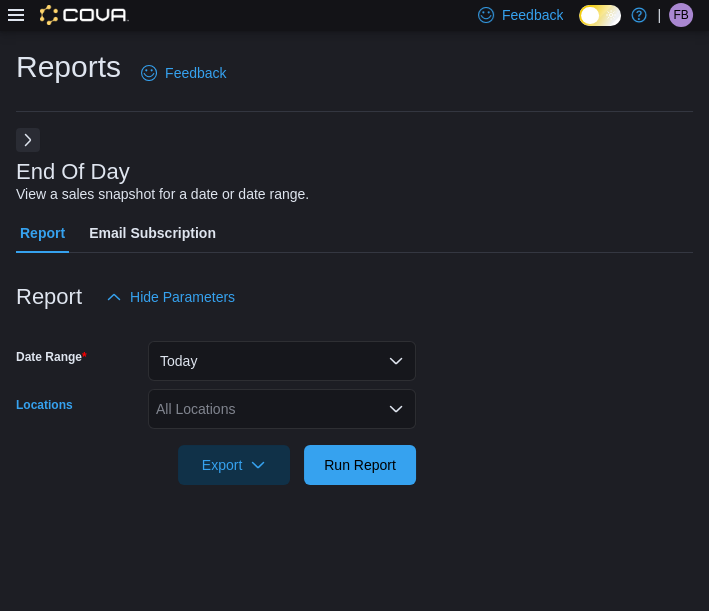 click on "All Locations" at bounding box center [282, 409] 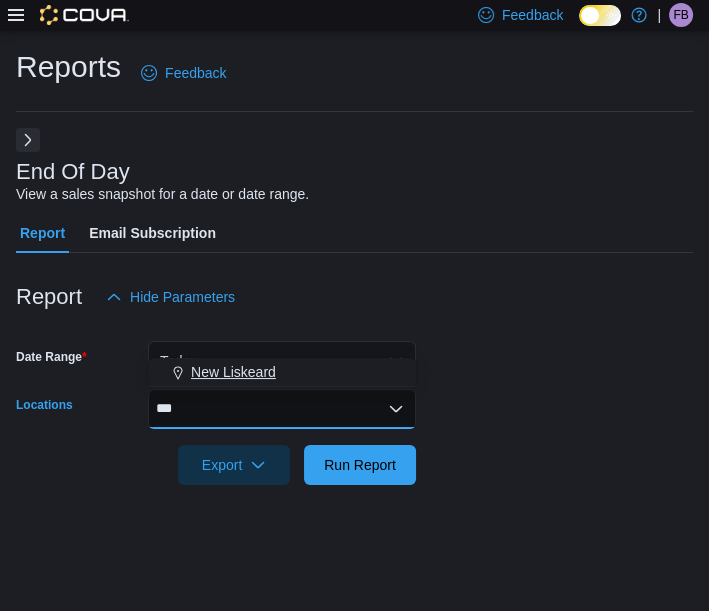 type on "***" 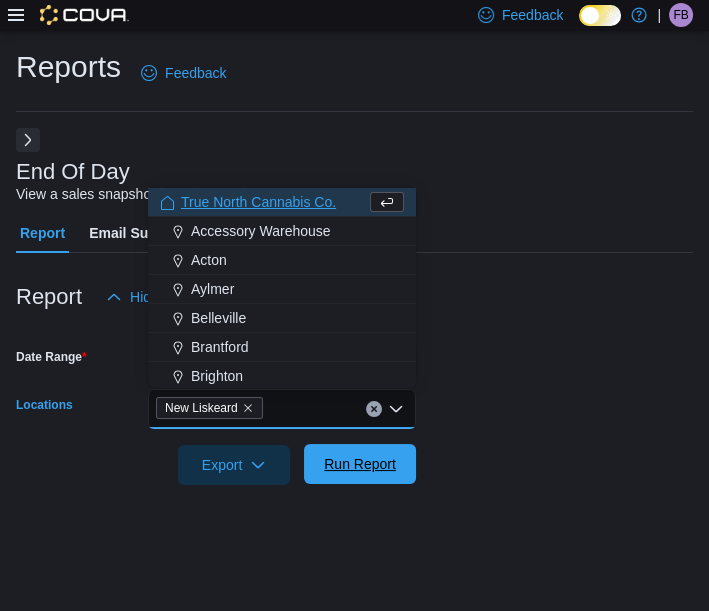 click on "Run Report" at bounding box center [360, 464] 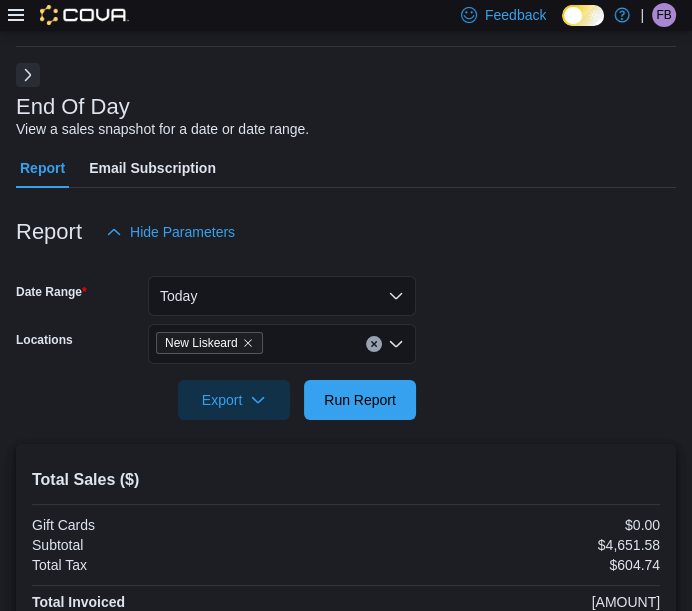 scroll, scrollTop: 0, scrollLeft: 0, axis: both 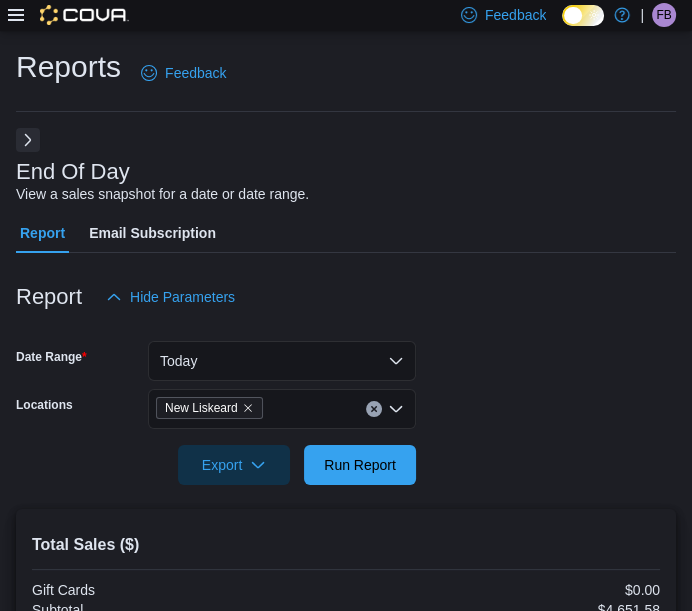 click 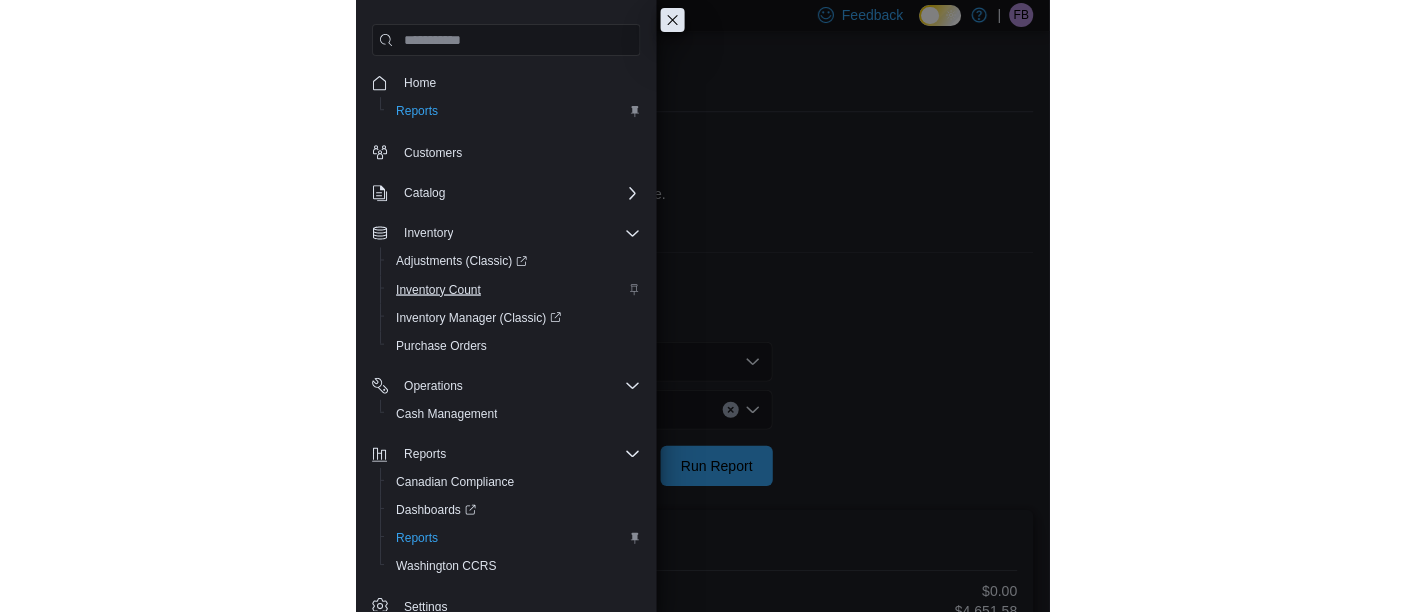 scroll, scrollTop: 11, scrollLeft: 0, axis: vertical 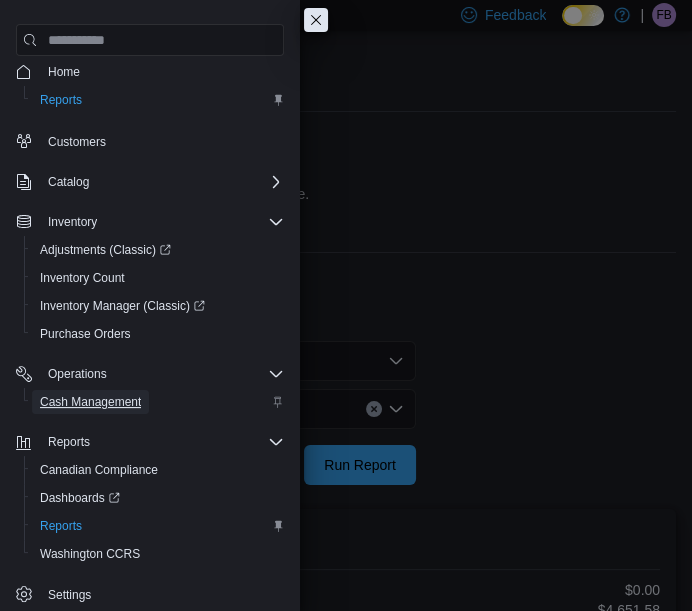 click on "Cash Management" at bounding box center (90, 402) 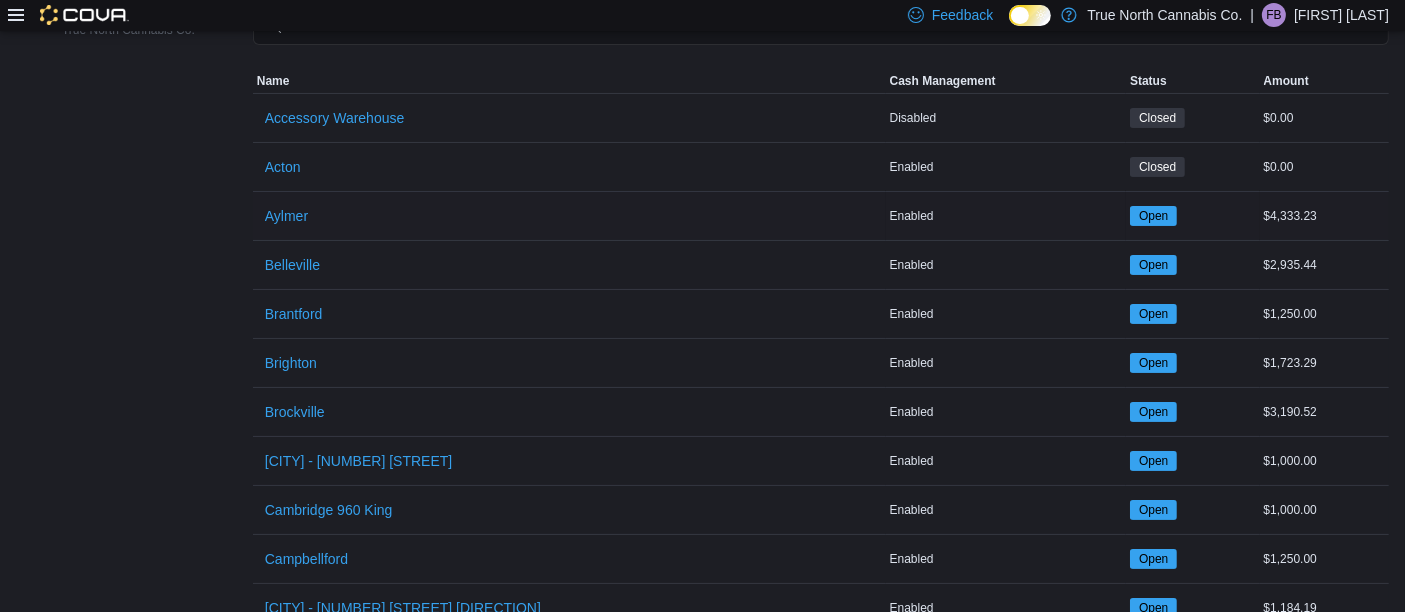 scroll, scrollTop: 0, scrollLeft: 0, axis: both 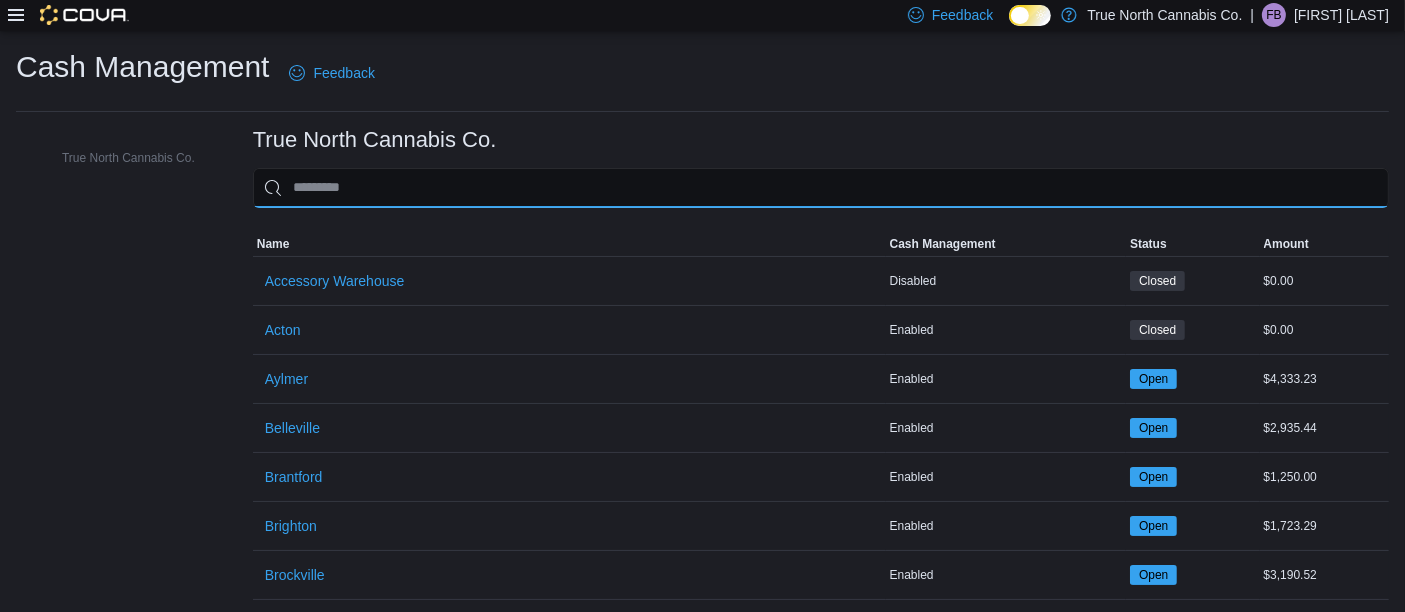 click at bounding box center (821, 188) 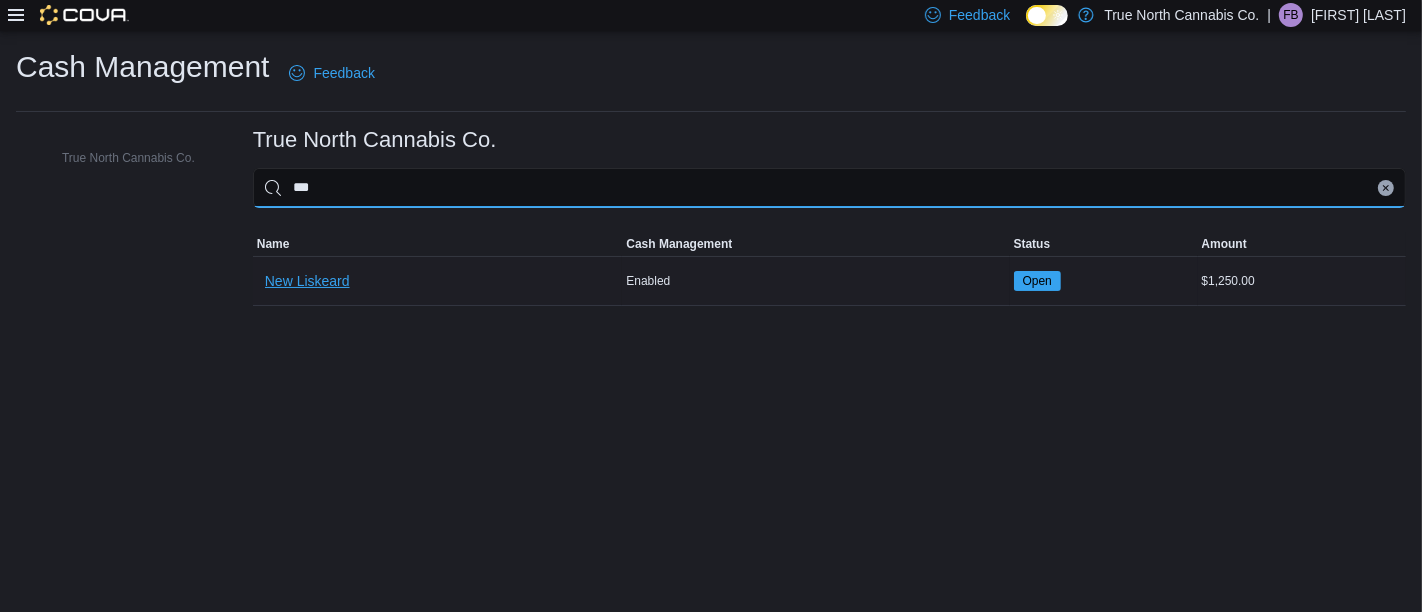 type on "***" 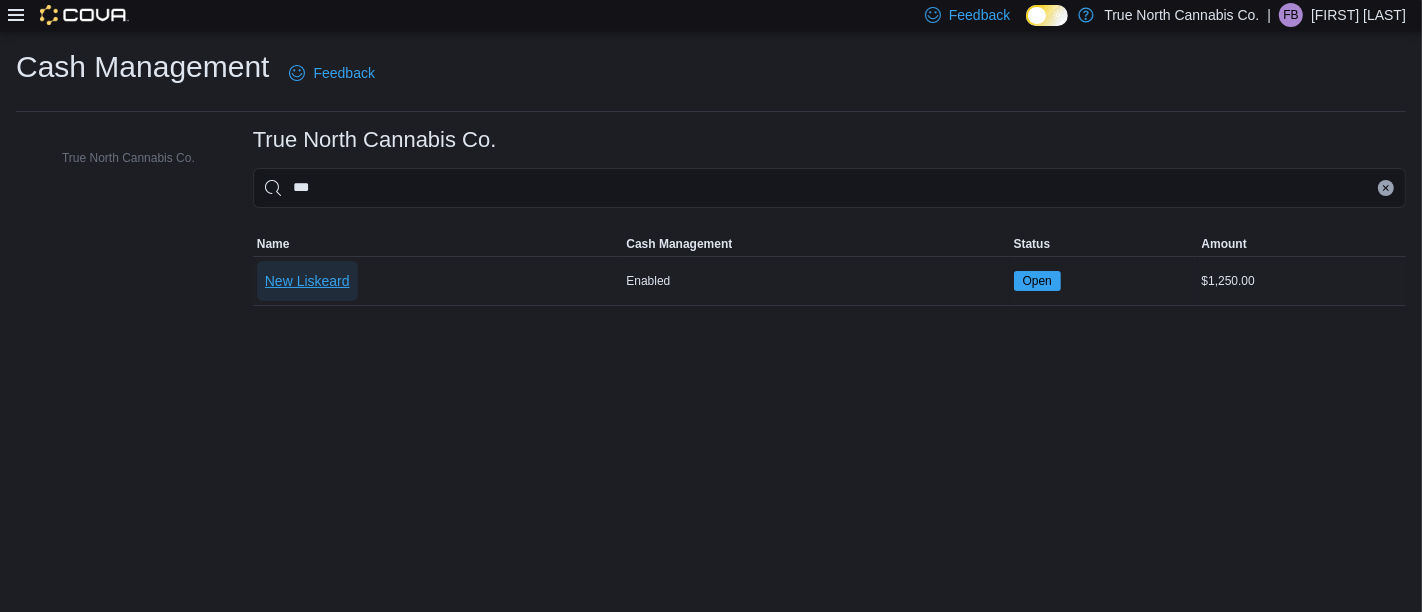 click on "New Liskeard" at bounding box center (307, 281) 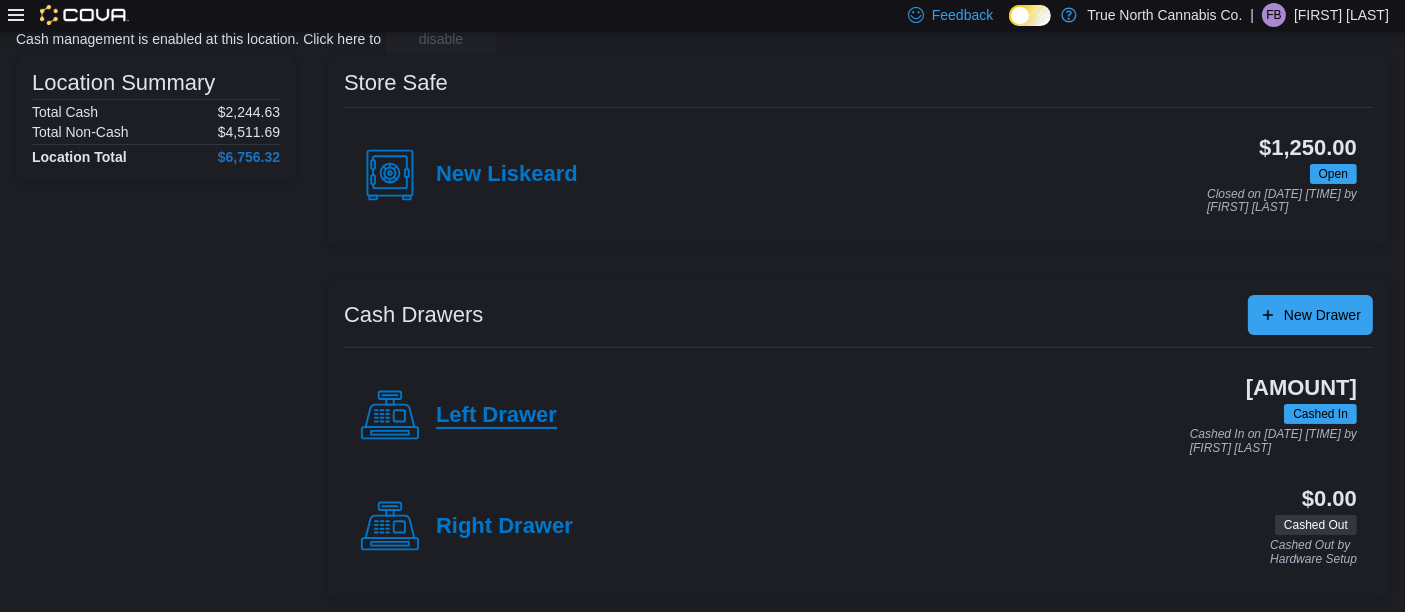 click on "Left Drawer" at bounding box center (496, 416) 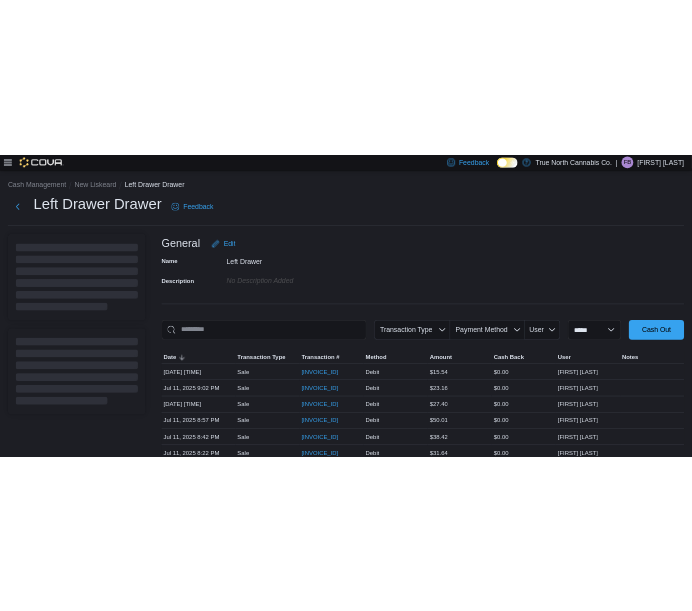 scroll, scrollTop: 0, scrollLeft: 0, axis: both 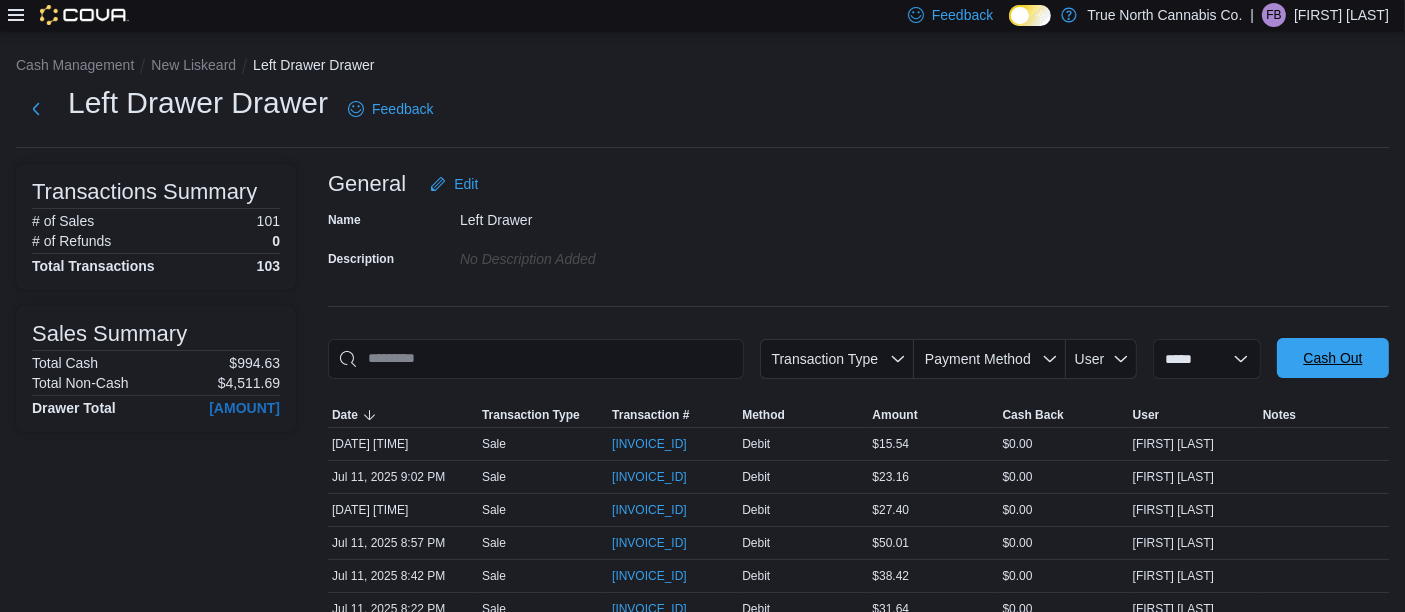 click on "Cash Out" at bounding box center [1332, 358] 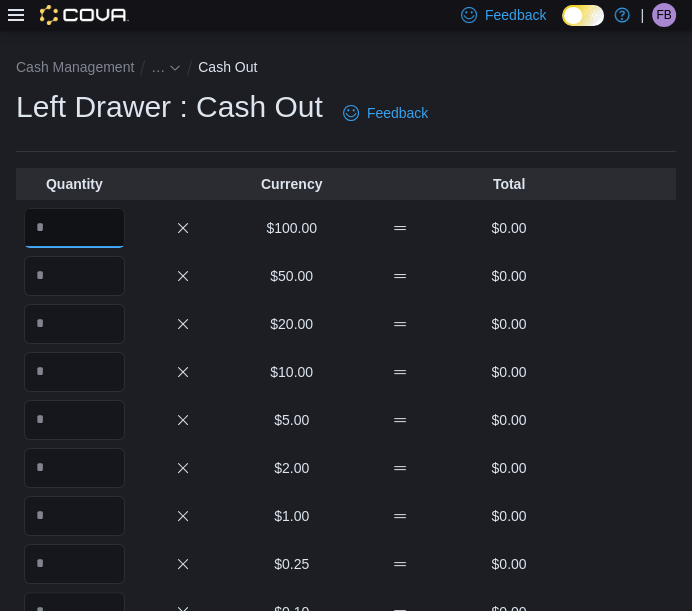click at bounding box center (74, 228) 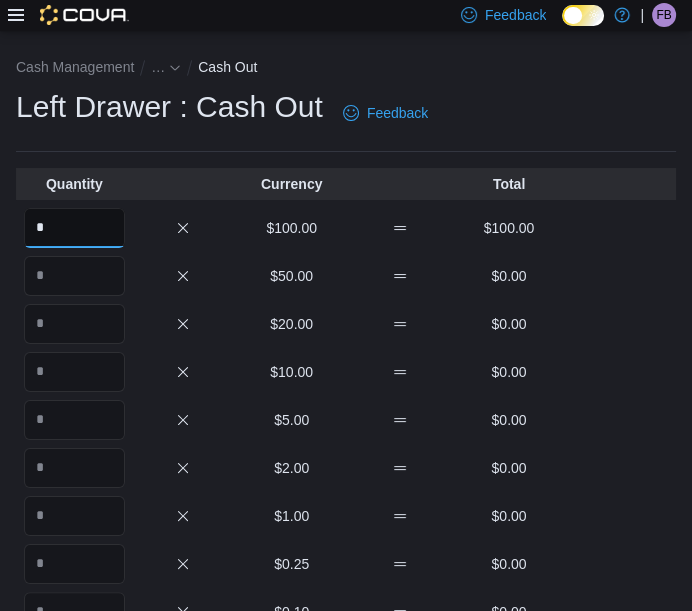type on "*" 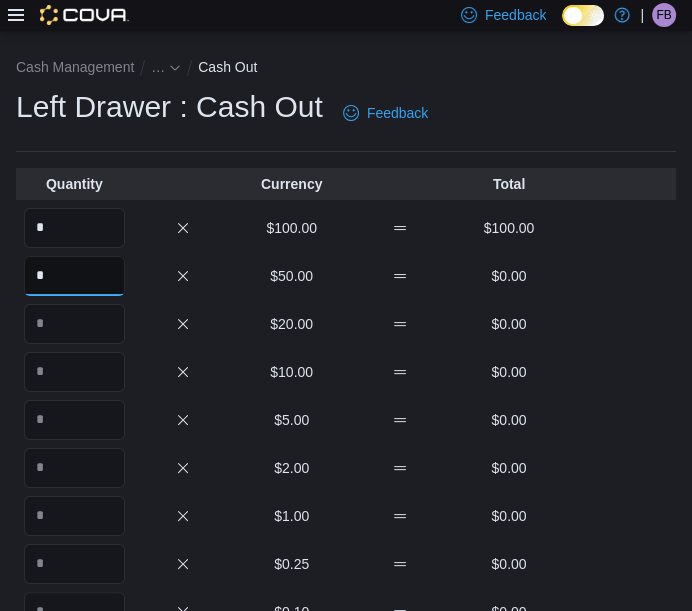 type on "*" 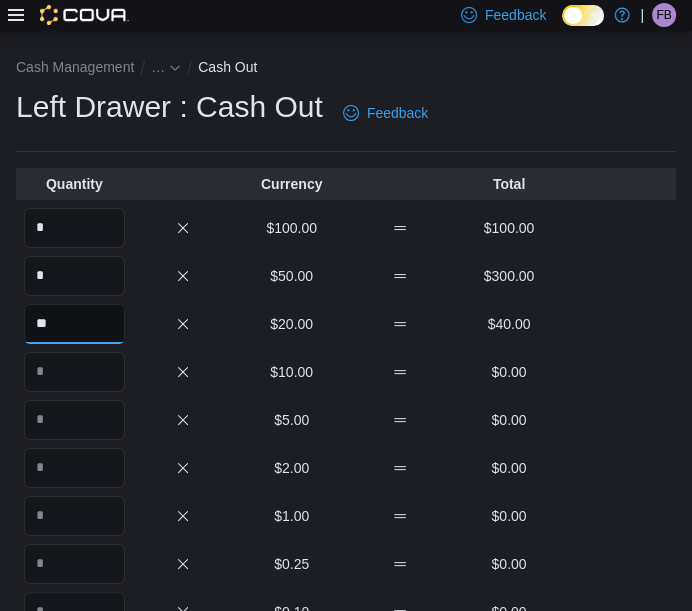 type on "**" 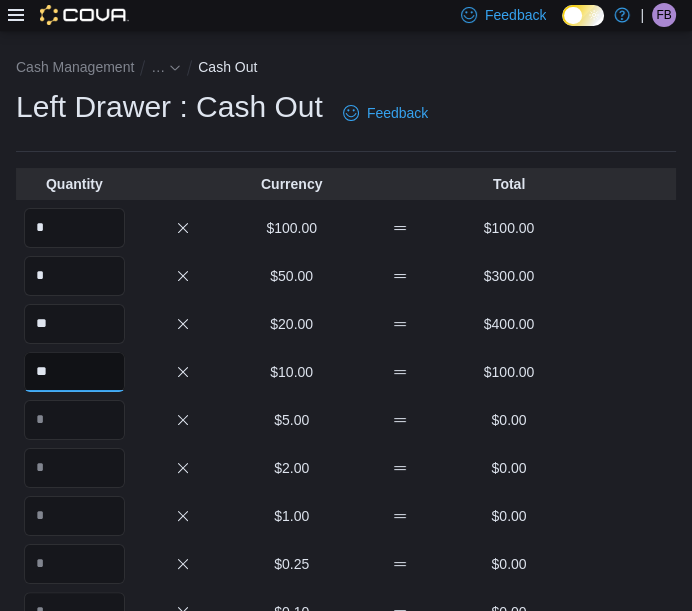 type on "**" 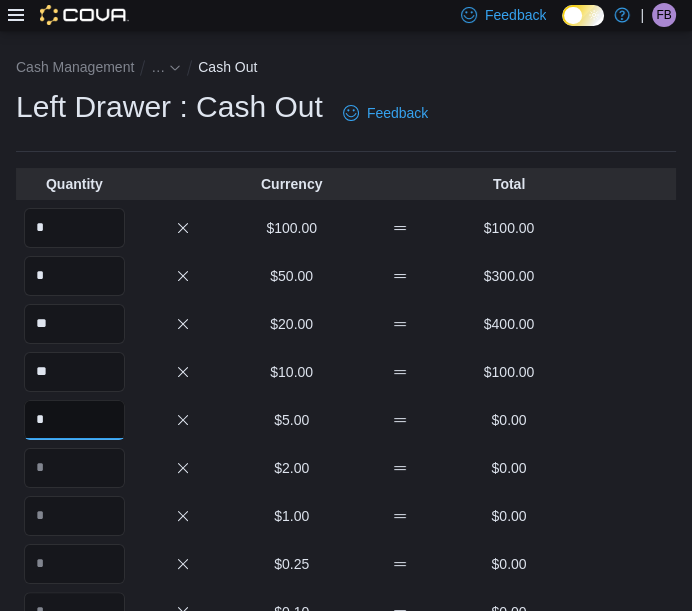 type on "*" 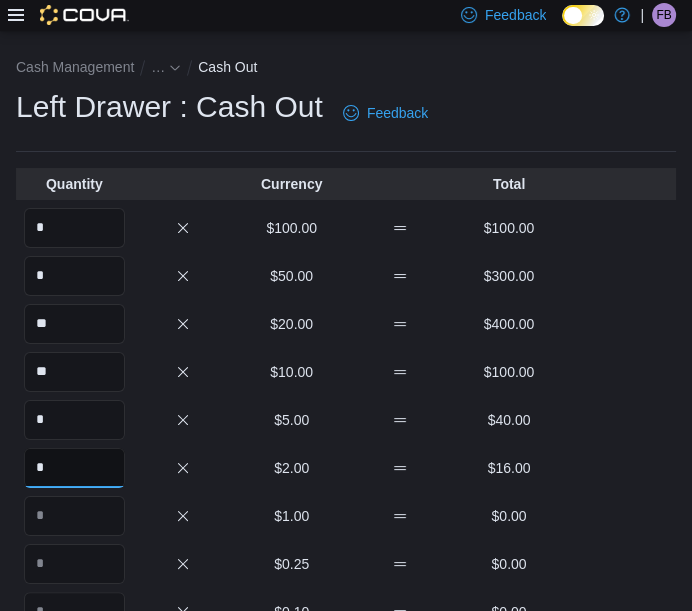 type on "*" 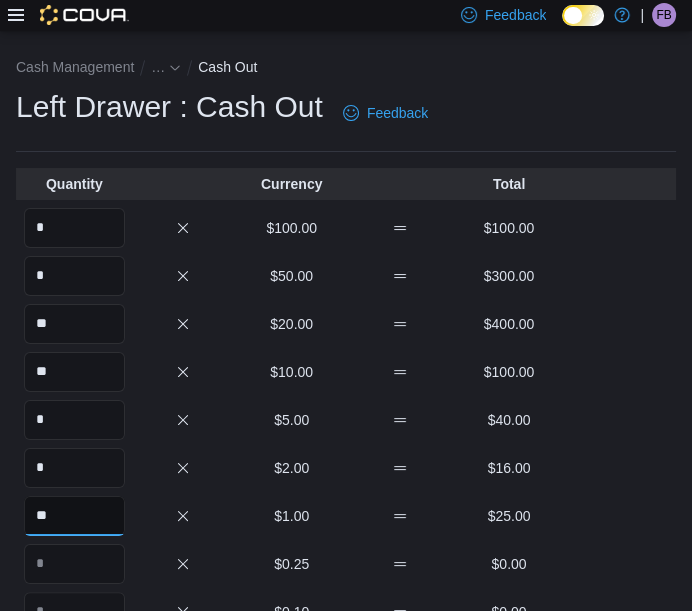 type on "**" 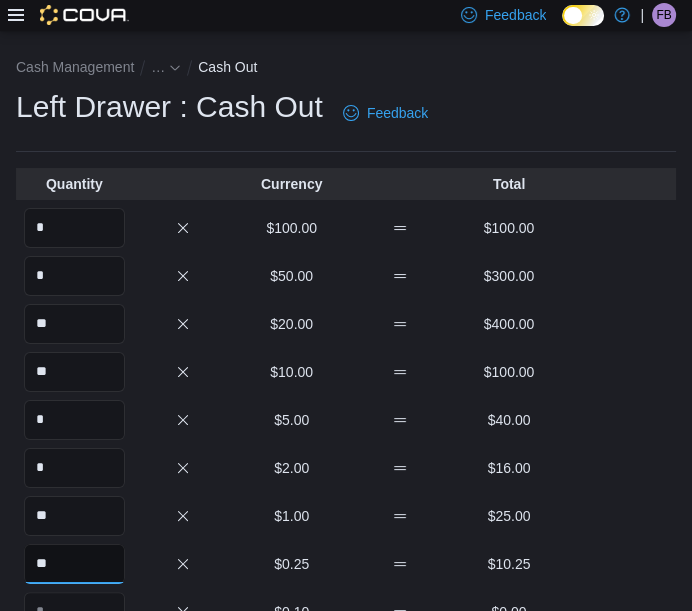 type on "**" 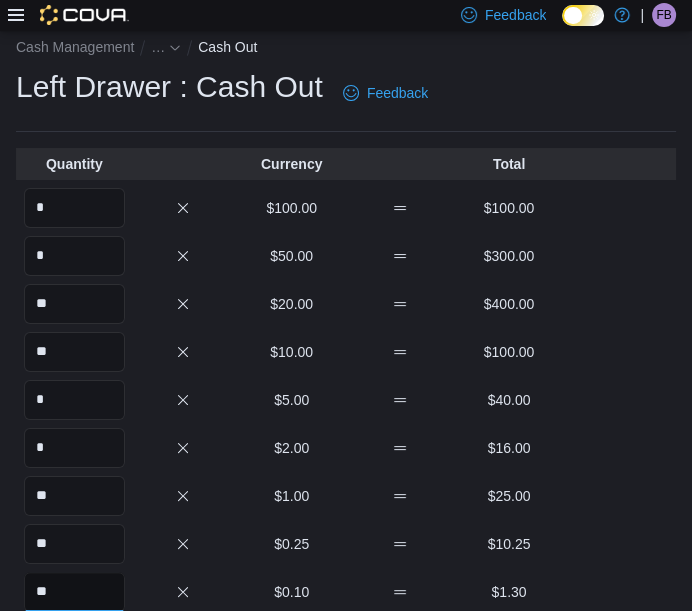 type on "**" 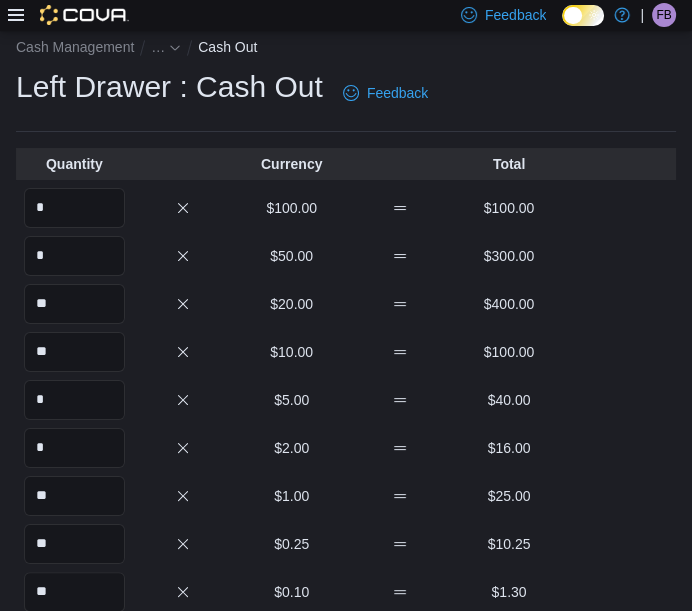scroll, scrollTop: 354, scrollLeft: 0, axis: vertical 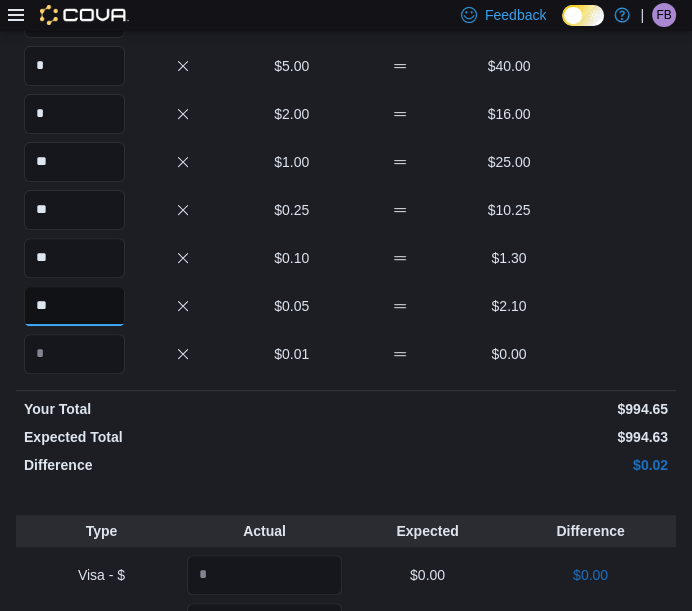 type on "**" 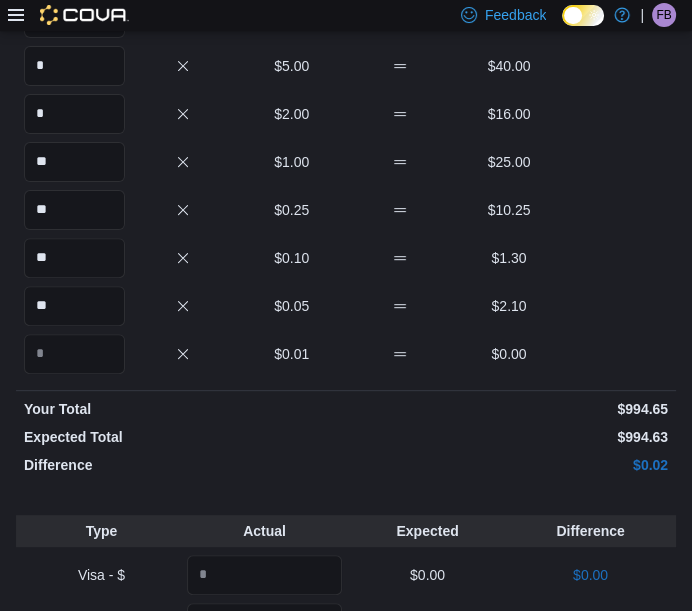 click on "Difference" at bounding box center (183, 465) 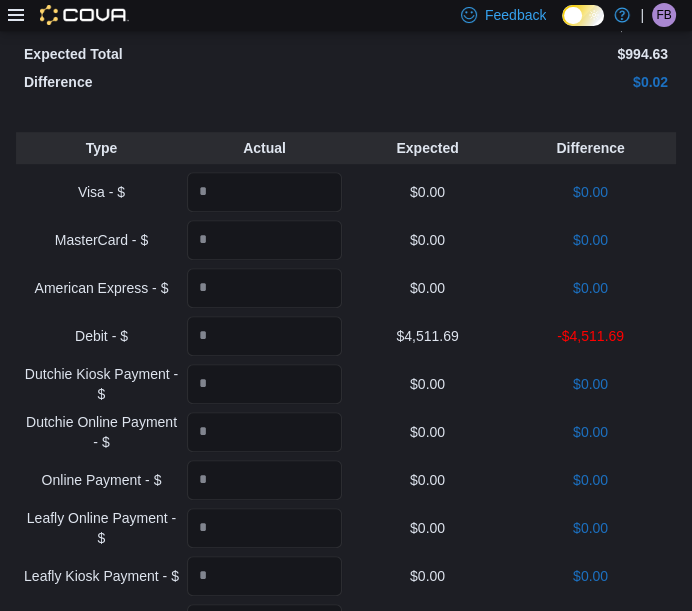 scroll, scrollTop: 740, scrollLeft: 0, axis: vertical 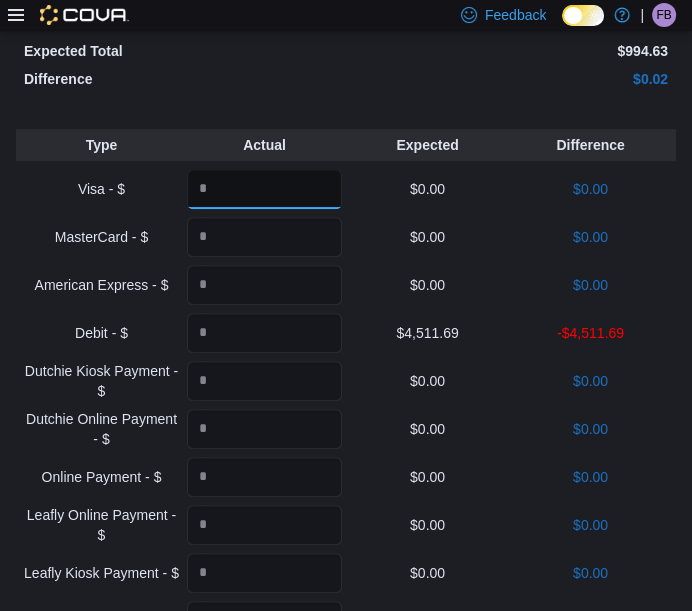 click at bounding box center (264, 189) 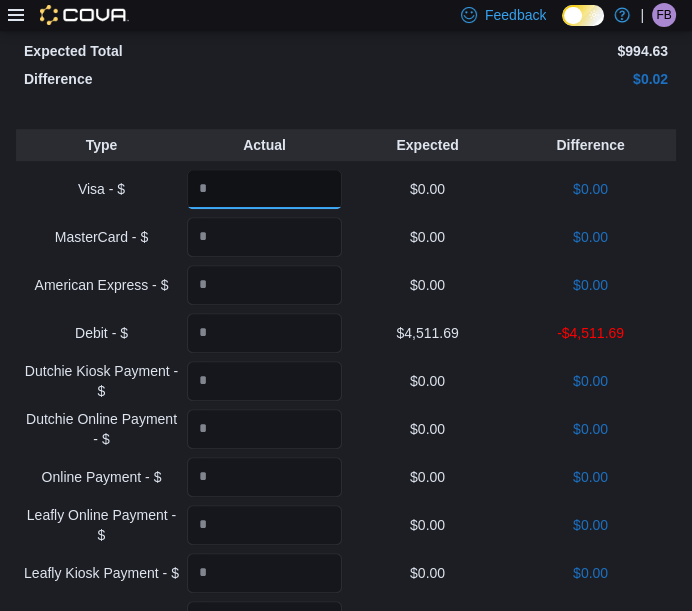 click on "*" at bounding box center [264, 189] 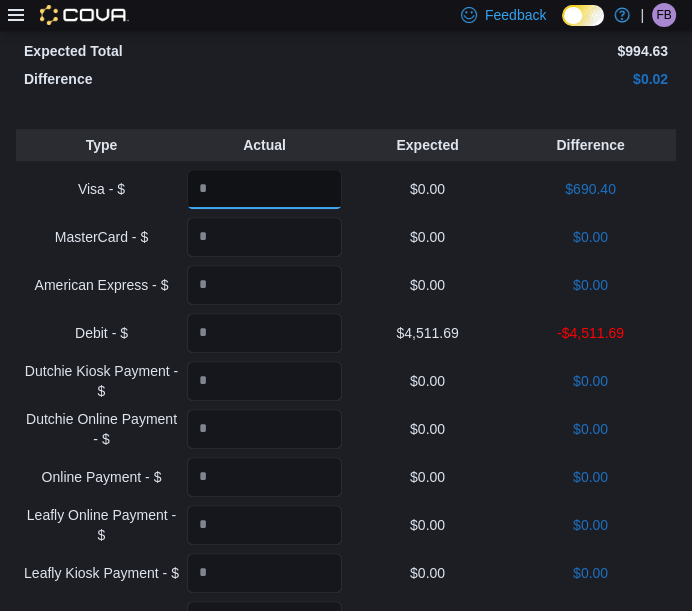 type on "******" 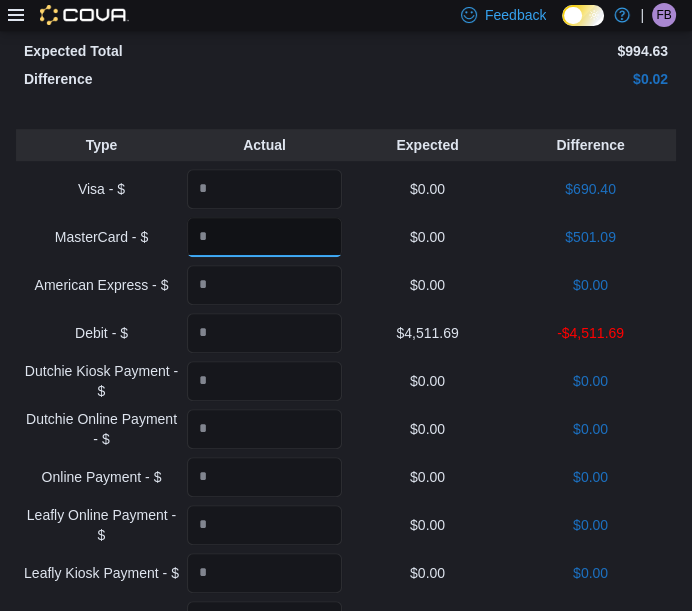 type on "******" 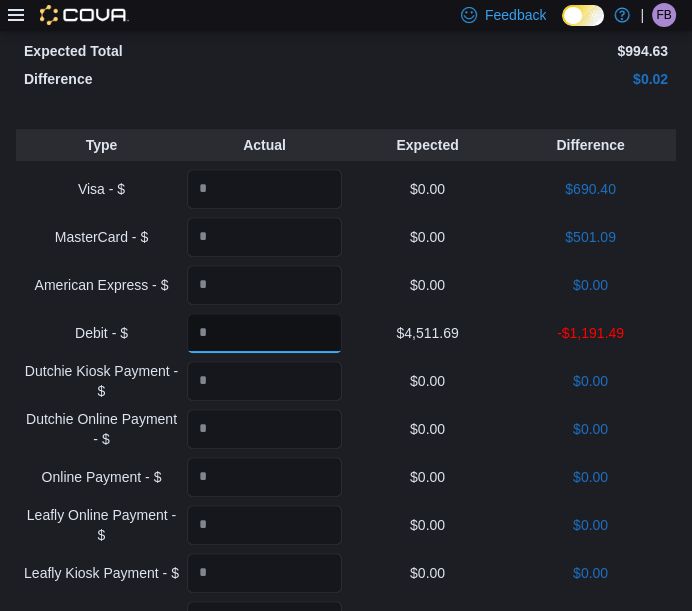 type on "*******" 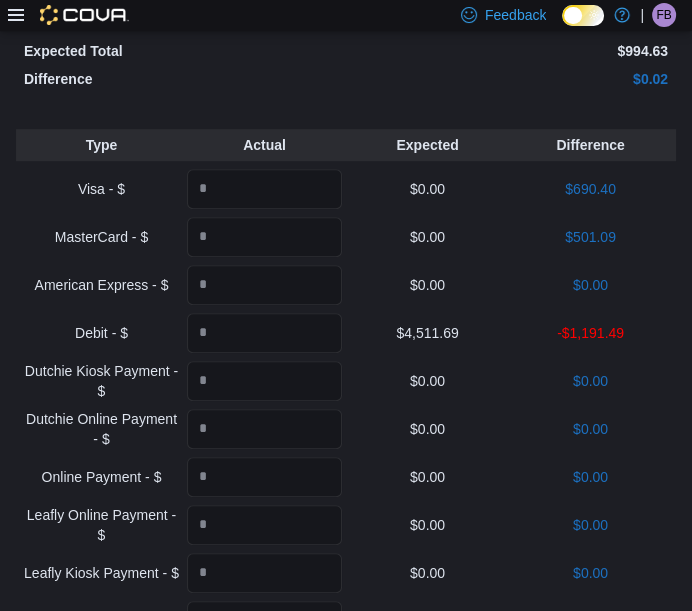 click on "-$1,191.49" at bounding box center [590, 333] 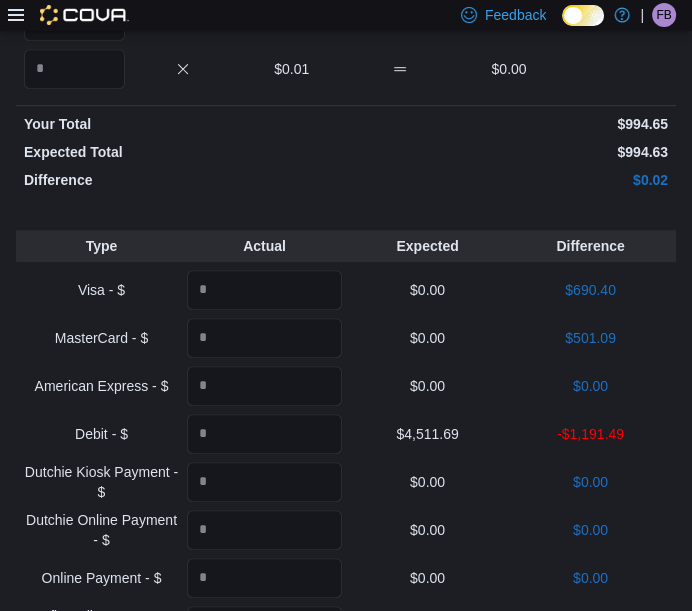 scroll, scrollTop: 1175, scrollLeft: 0, axis: vertical 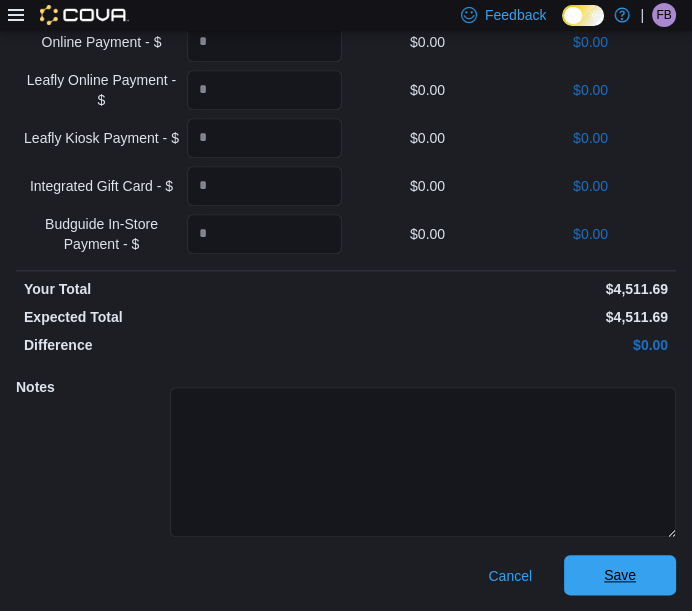 click on "Save" at bounding box center (620, 575) 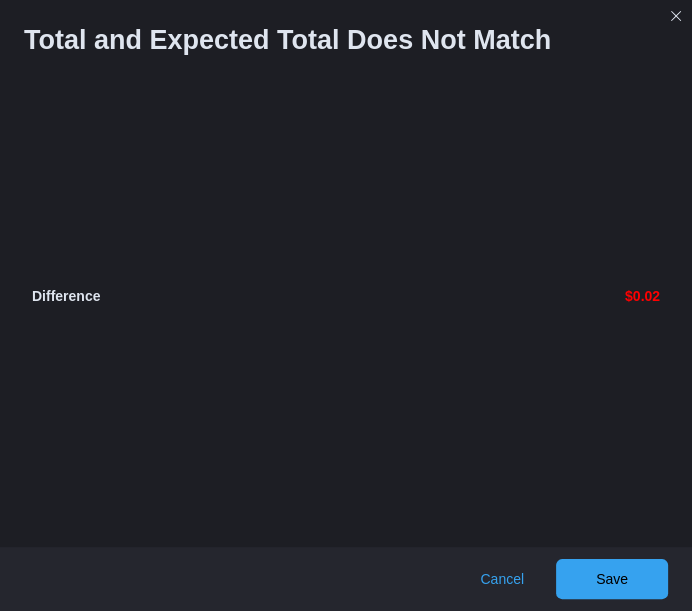 scroll, scrollTop: 1895, scrollLeft: 0, axis: vertical 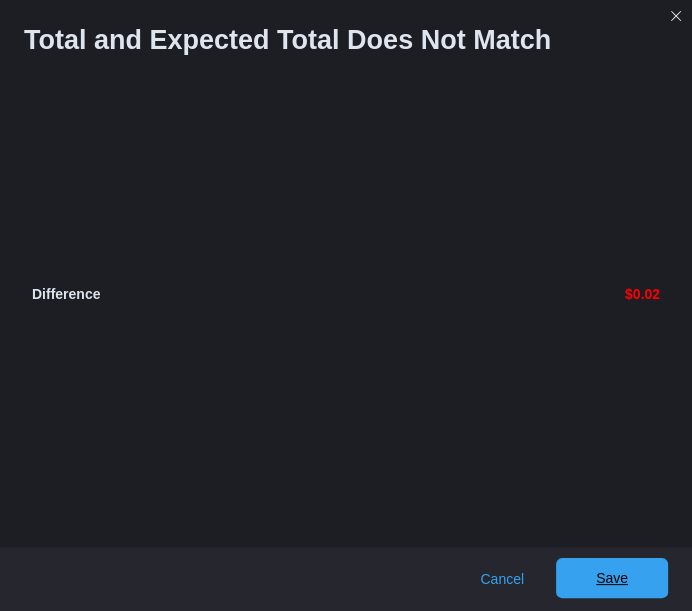 click on "Save" at bounding box center (612, 578) 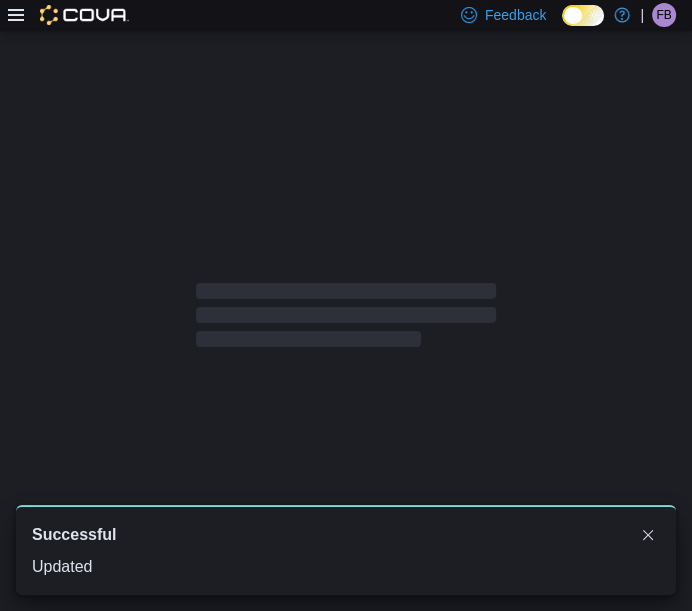 scroll, scrollTop: 4, scrollLeft: 0, axis: vertical 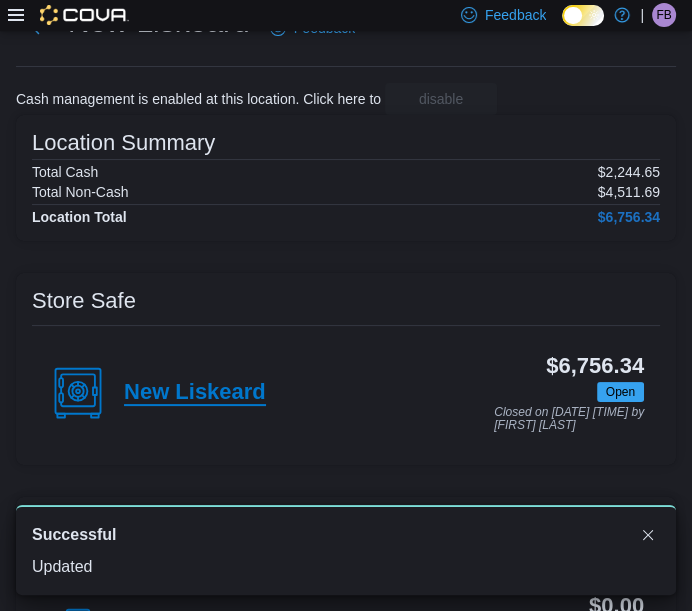 click on "New Liskeard" at bounding box center (195, 393) 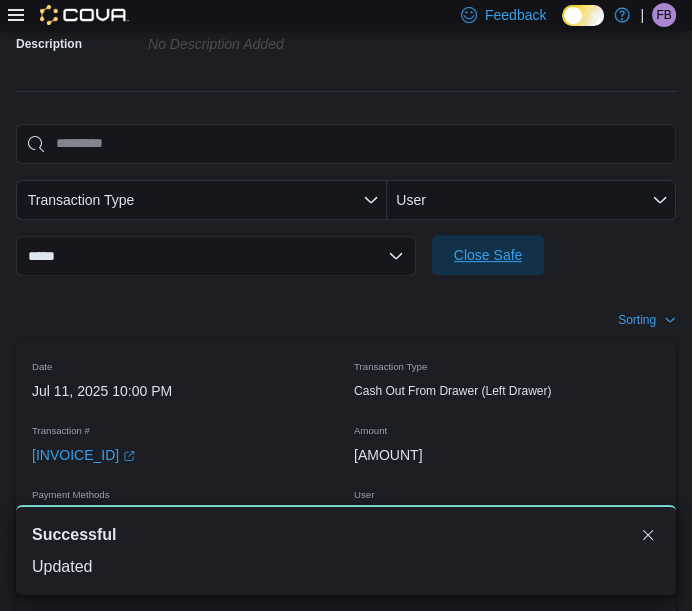 click on "Close Safe" at bounding box center (488, 255) 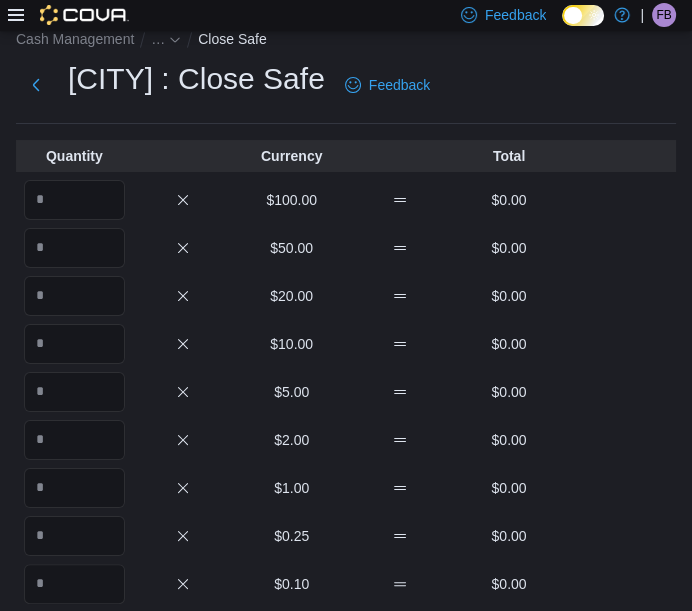 scroll, scrollTop: 27, scrollLeft: 0, axis: vertical 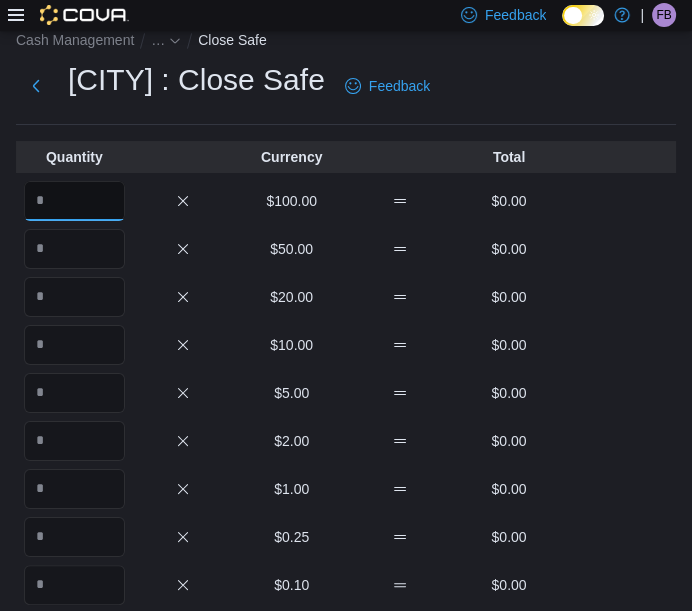 click at bounding box center [74, 201] 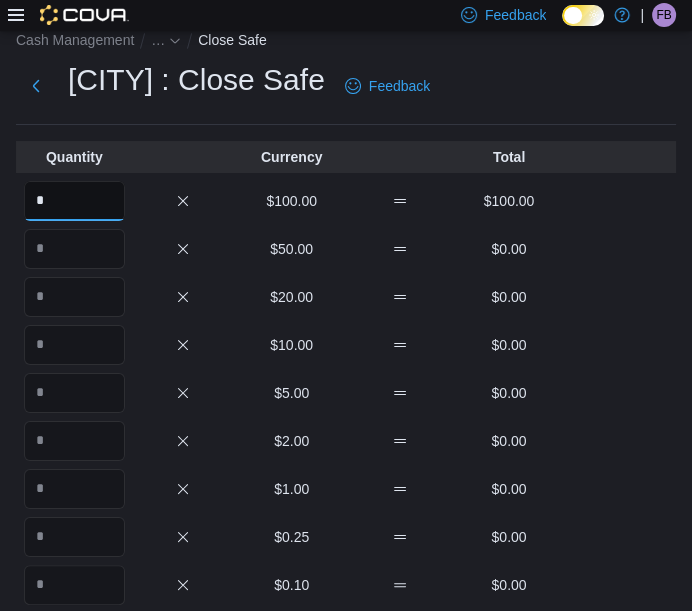 type on "*" 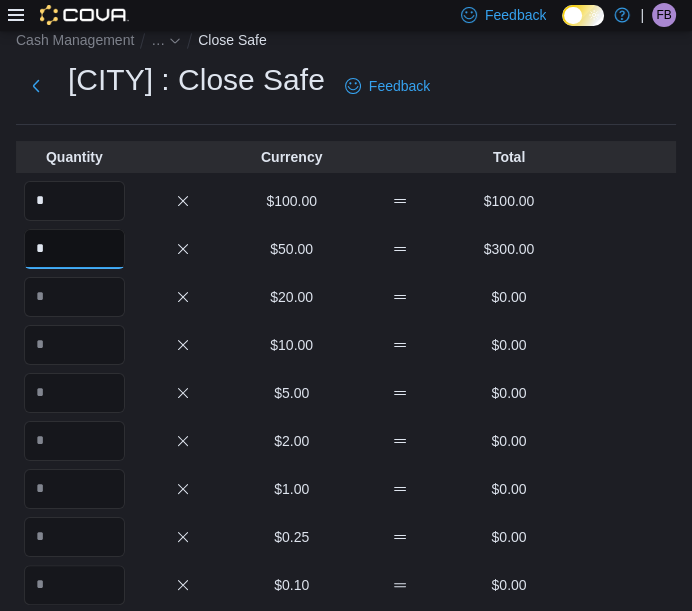 type on "*" 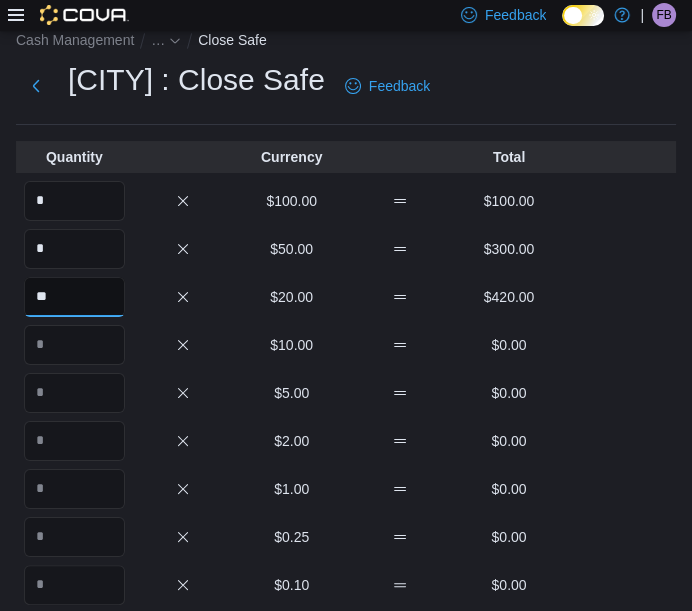 type on "**" 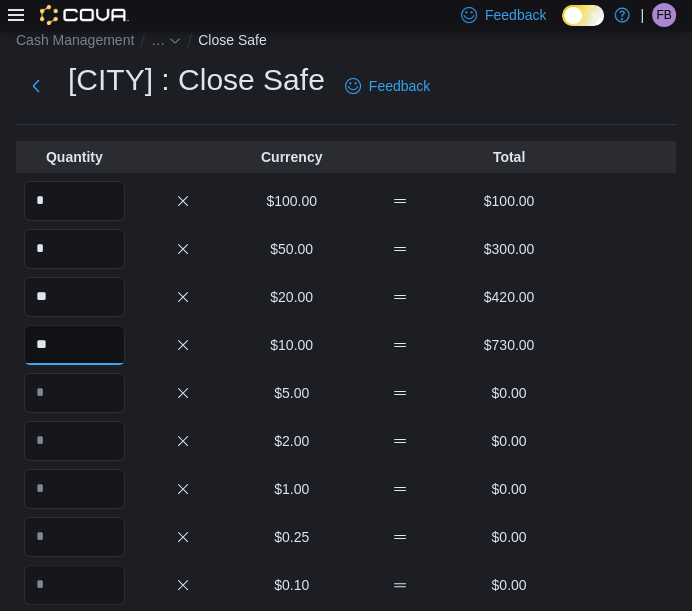 type on "**" 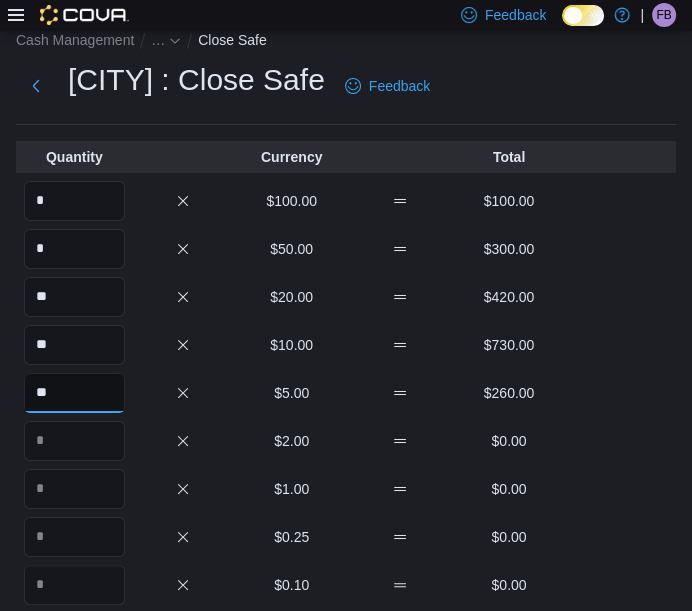 type on "**" 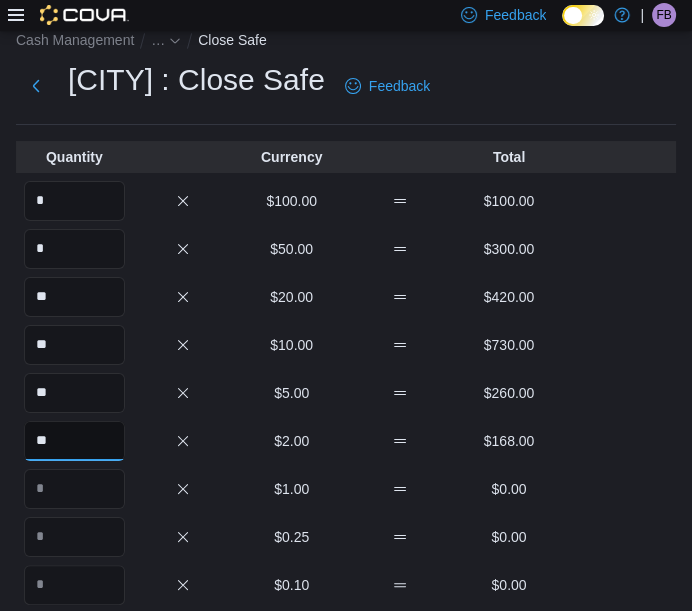 type on "**" 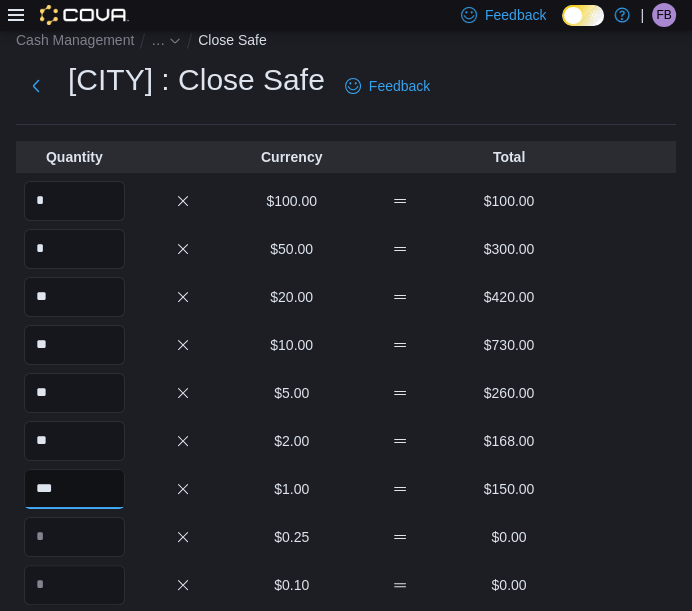 type on "***" 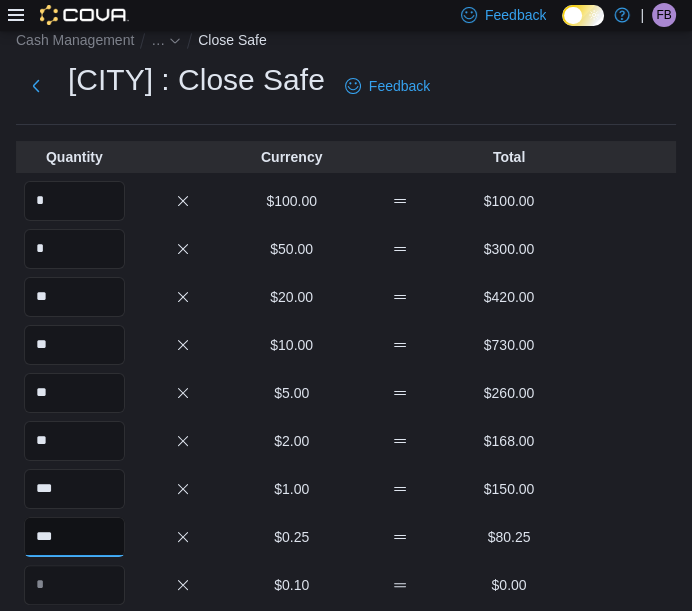 type on "***" 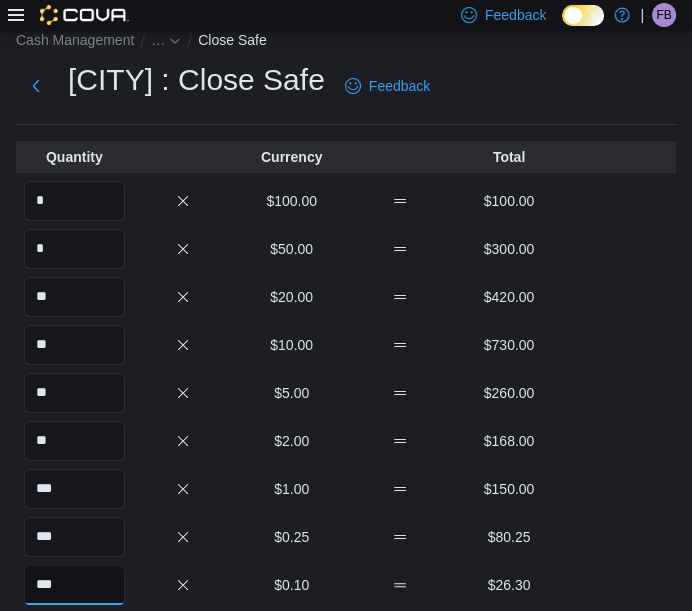 type on "***" 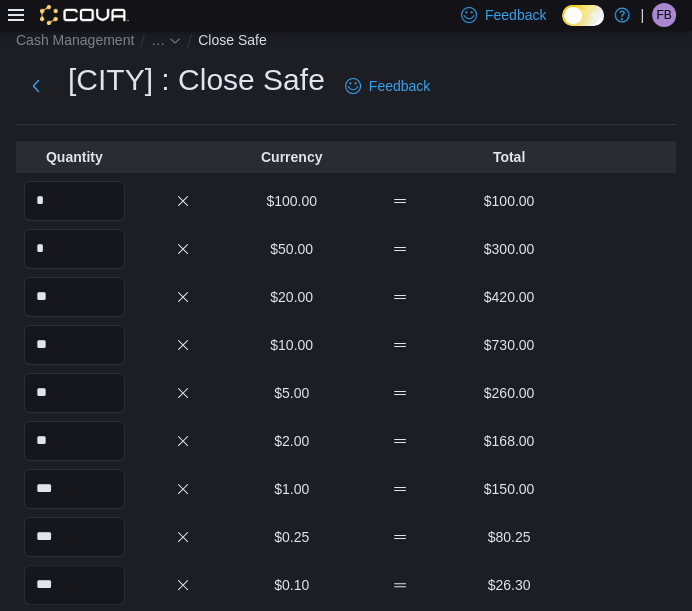 scroll, scrollTop: 354, scrollLeft: 0, axis: vertical 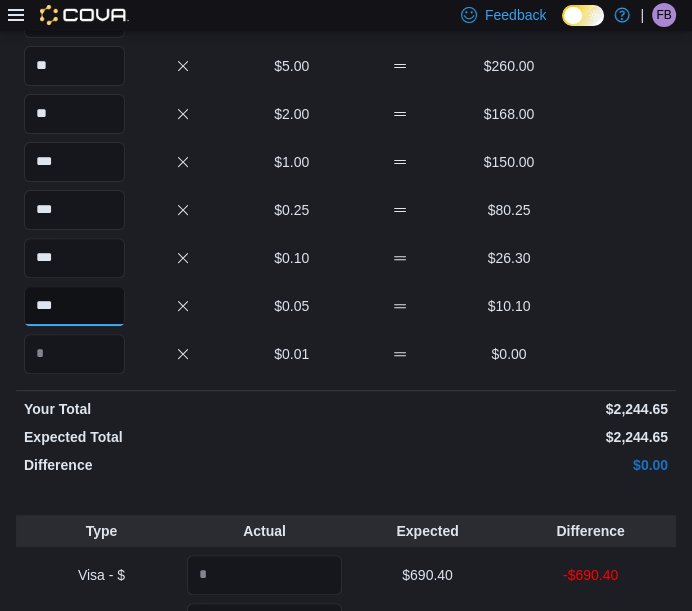 type on "***" 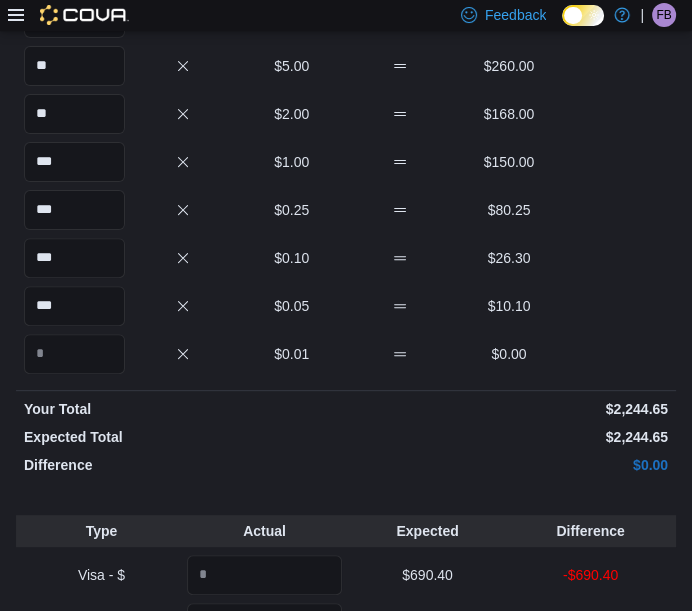 click on "$2,244.65" at bounding box center (509, 437) 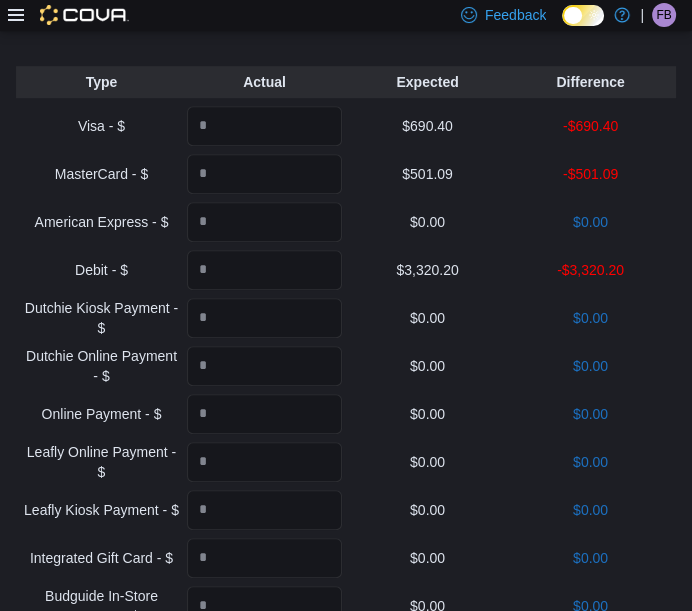 scroll, scrollTop: 805, scrollLeft: 0, axis: vertical 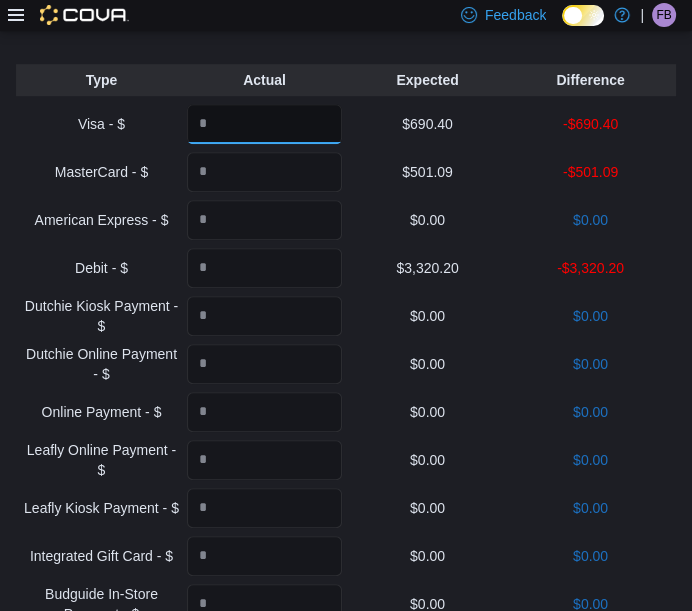 click at bounding box center [264, 124] 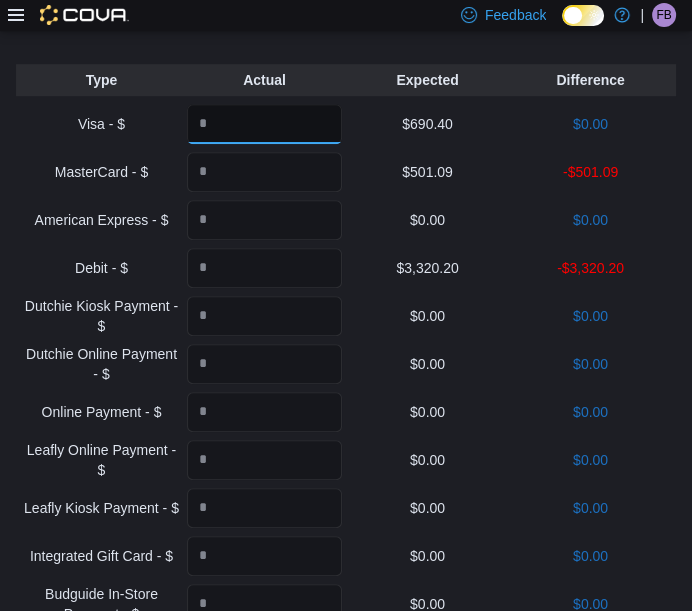 type on "******" 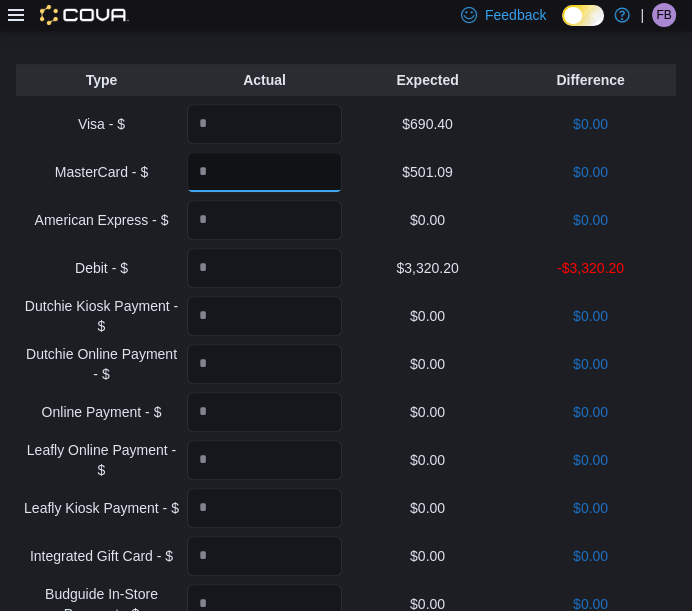 type on "******" 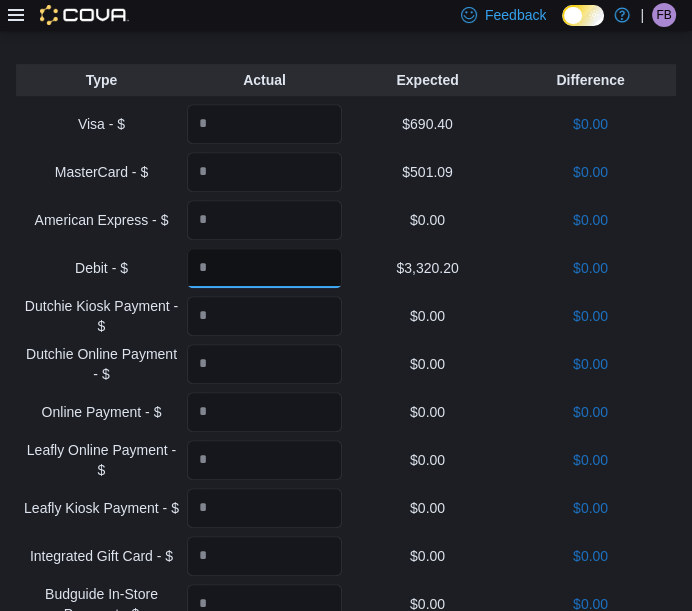 type on "*******" 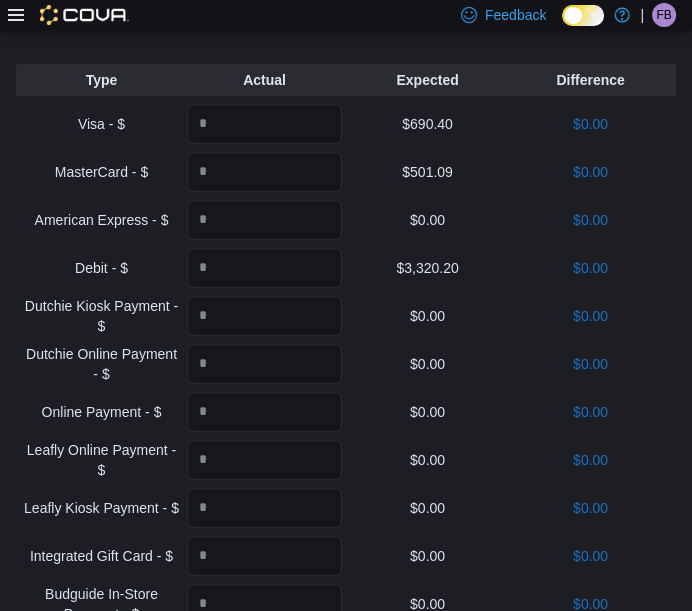 click on "$0.00" at bounding box center (590, 268) 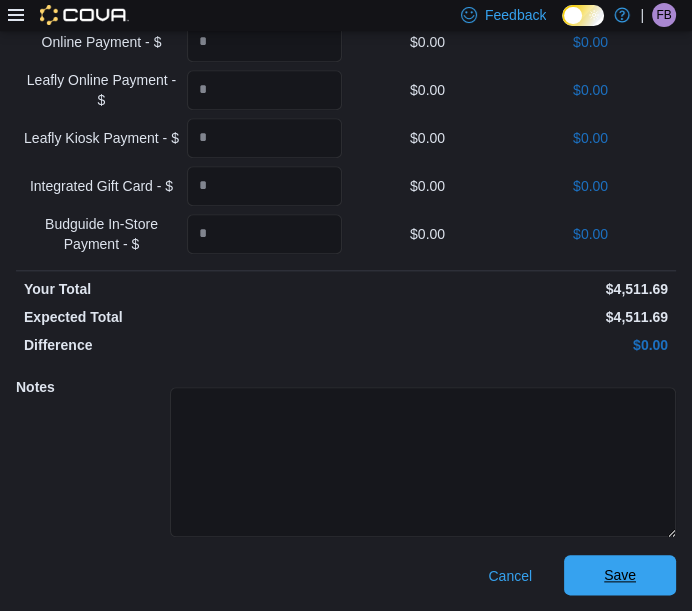 click on "Save" at bounding box center [620, 575] 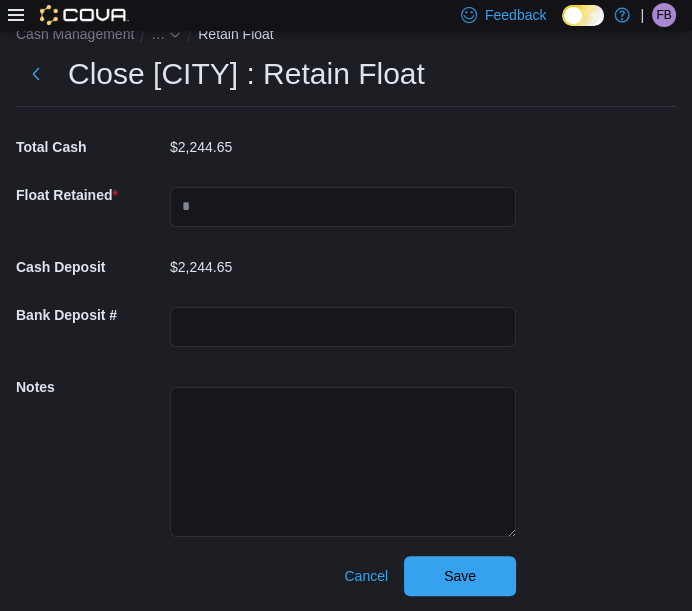 scroll, scrollTop: 45, scrollLeft: 0, axis: vertical 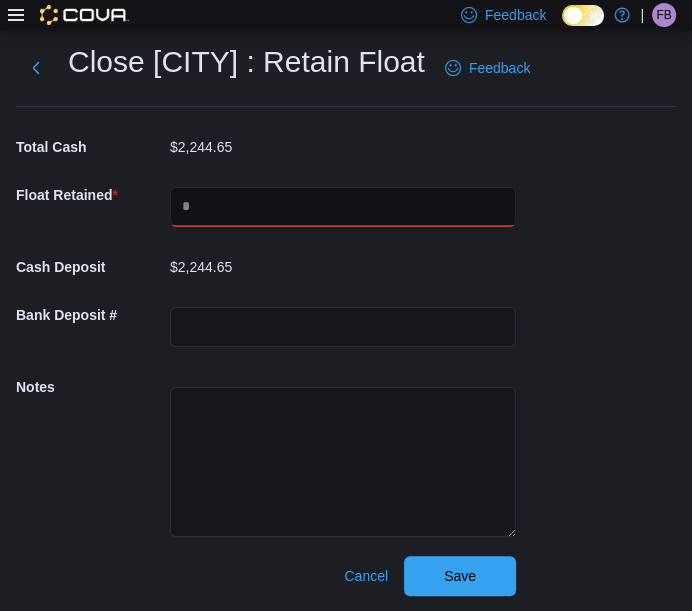 click at bounding box center (343, 207) 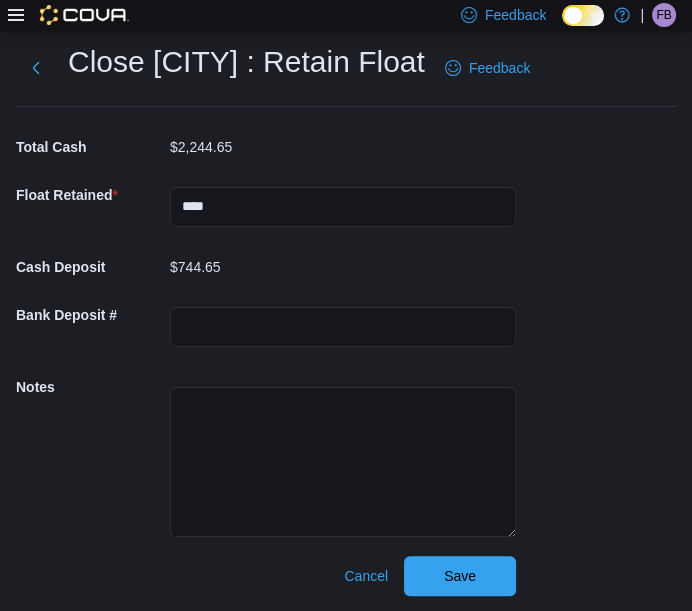 click on "Cash Management … Retain Float Close [CITY] : Retain Float Feedback Total Cash $2,244.65 Float Retained * **** Cash Deposit $744.65 Bank Deposit # Notes Cancel Save" at bounding box center (346, 299) 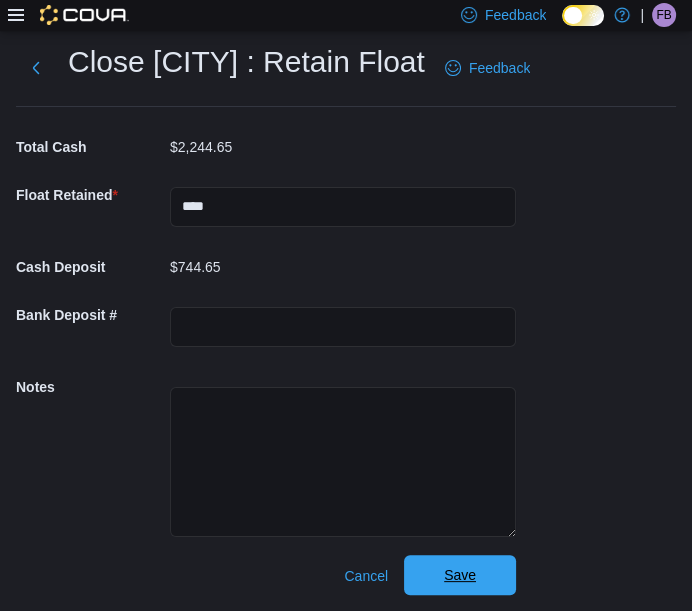 click on "Save" at bounding box center (460, 575) 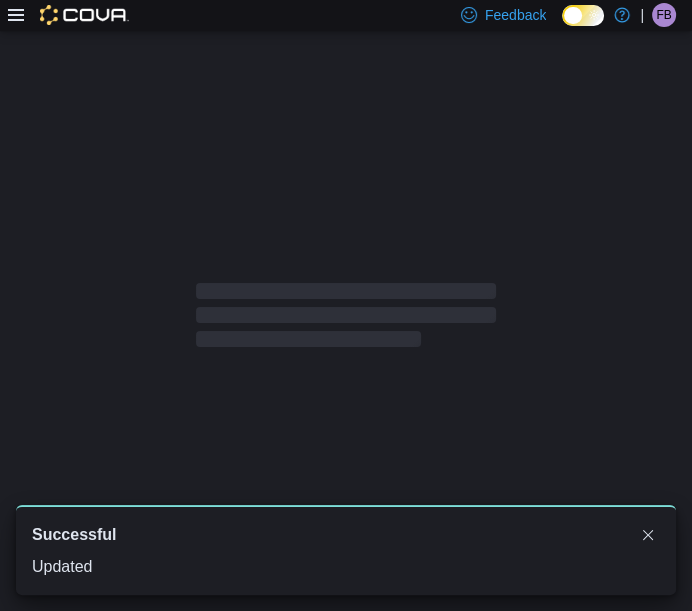 scroll, scrollTop: 4, scrollLeft: 0, axis: vertical 